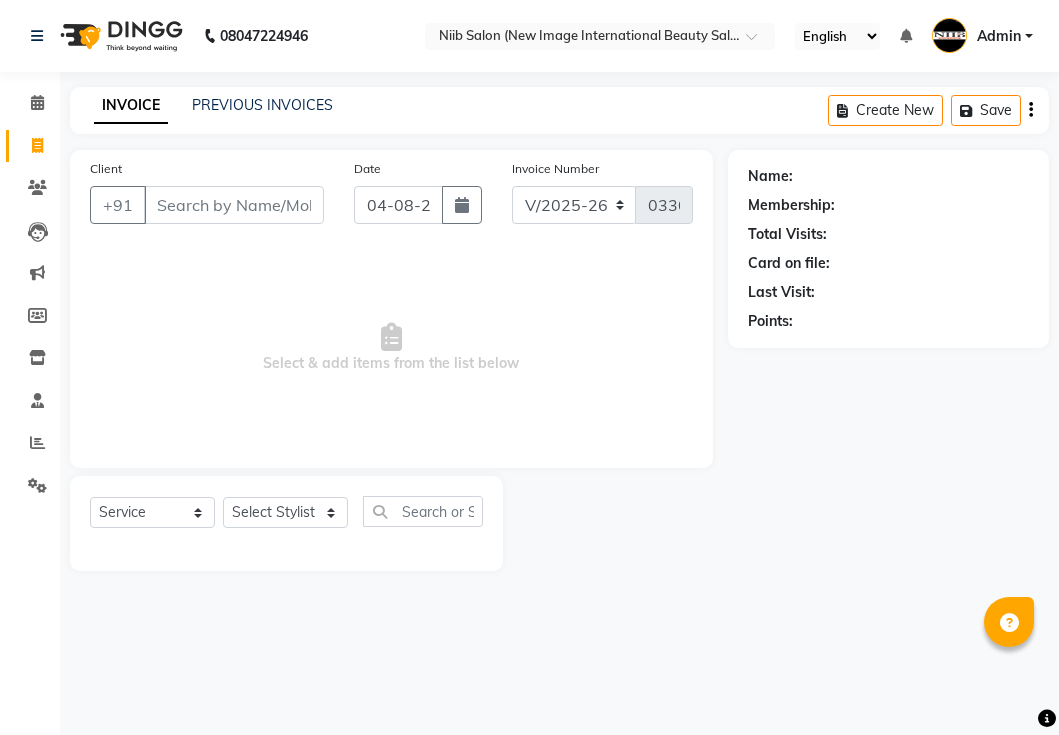 select on "5739" 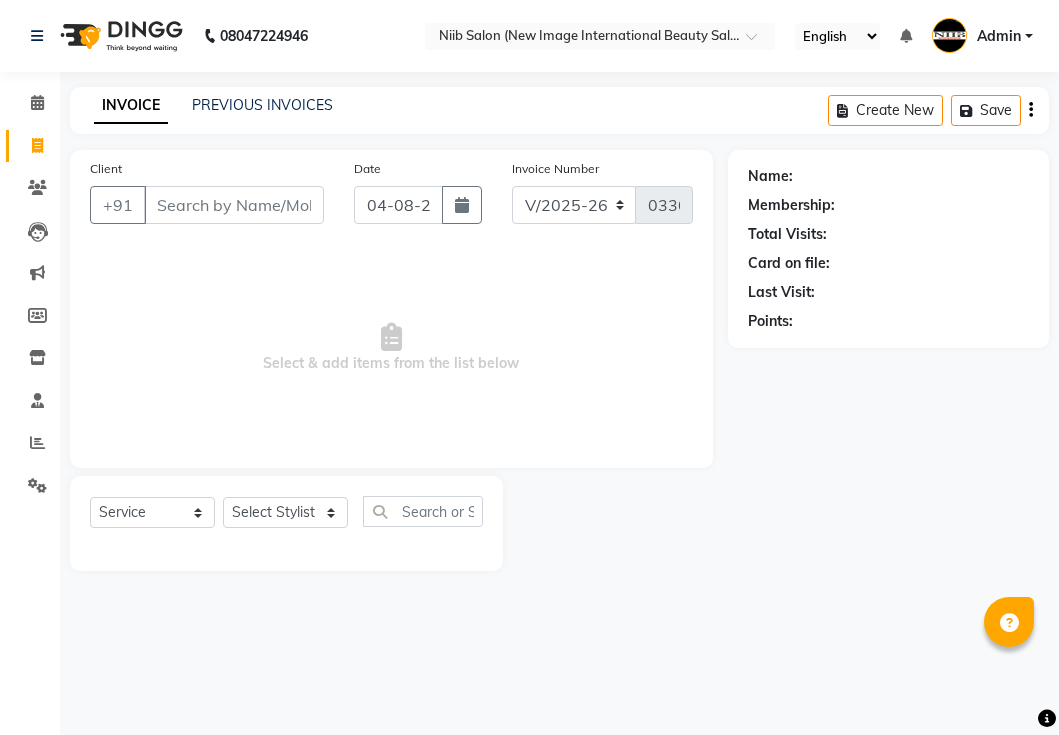 scroll, scrollTop: 0, scrollLeft: 0, axis: both 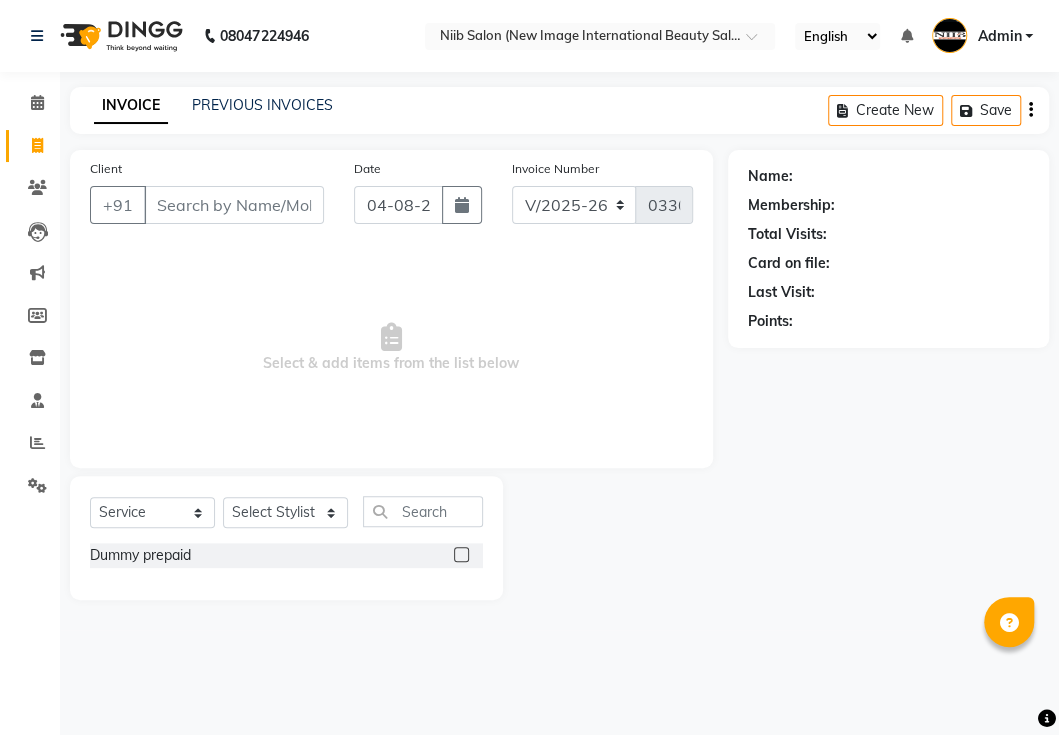 select on "P" 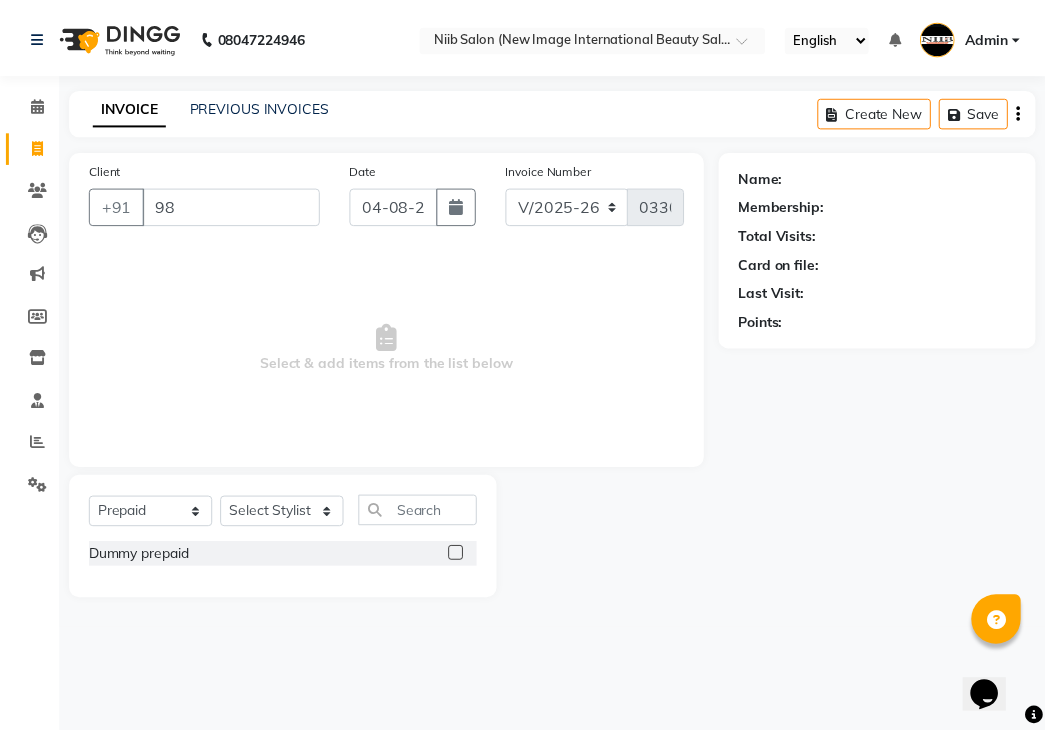 scroll, scrollTop: 0, scrollLeft: 0, axis: both 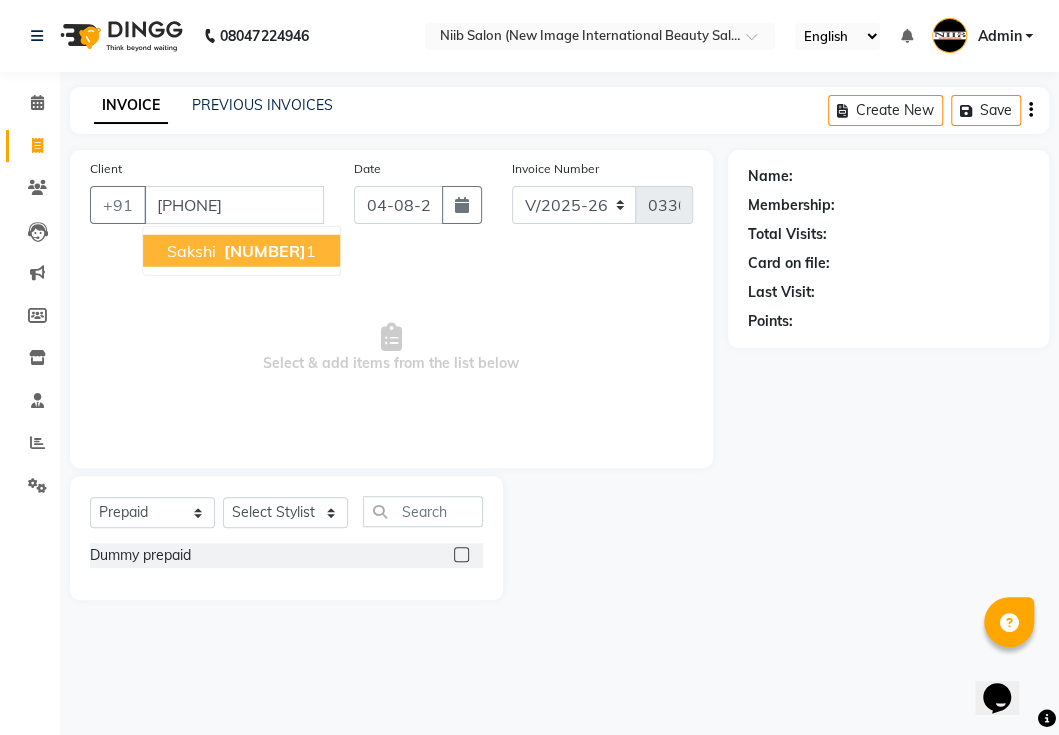 type on "[PHONE]" 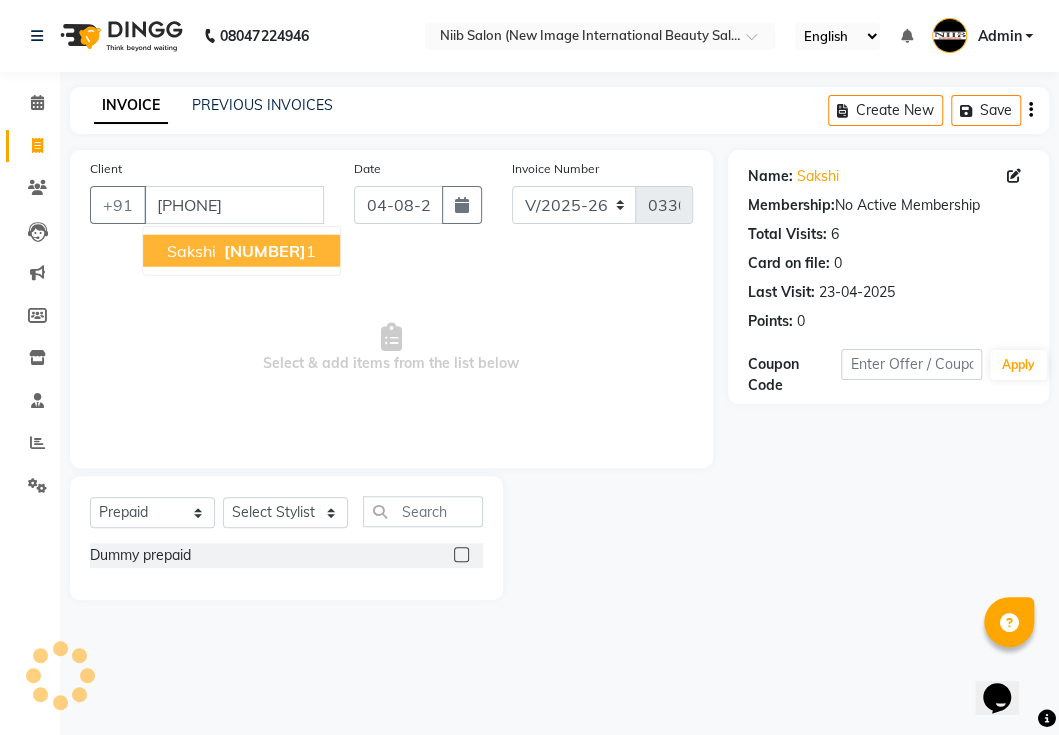 click on "[NUMBER]" at bounding box center [265, 251] 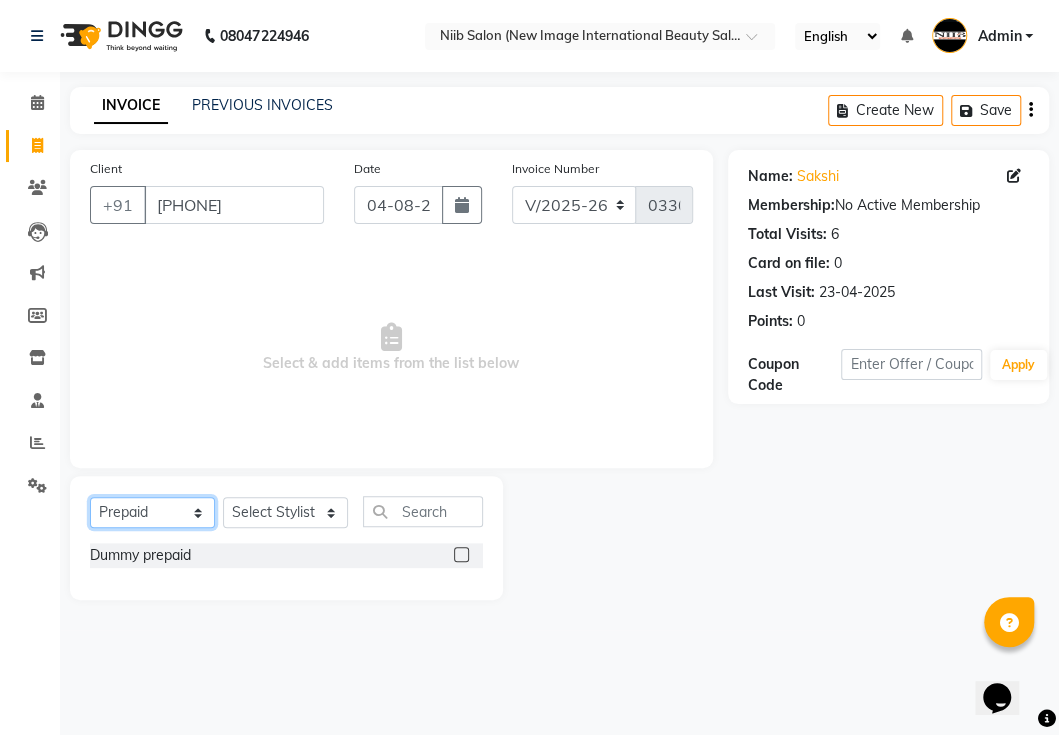 click on "Select  Service  Product  Membership  Package Voucher Prepaid Gift Card" 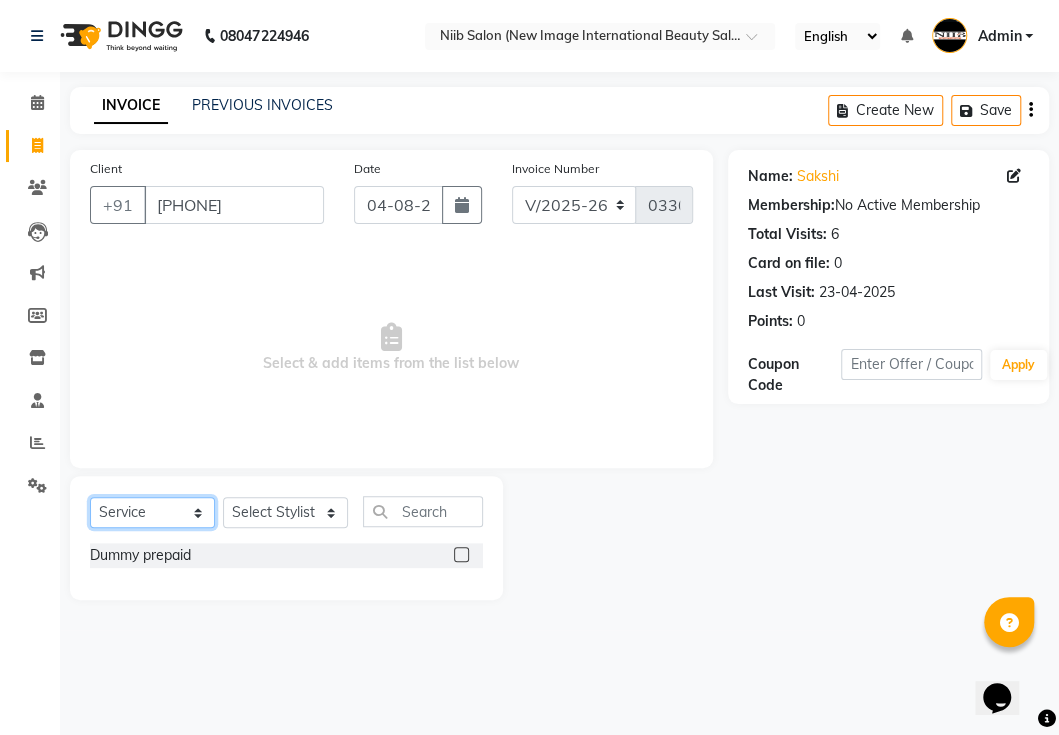 click on "Select  Service  Product  Membership  Package Voucher Prepaid Gift Card" 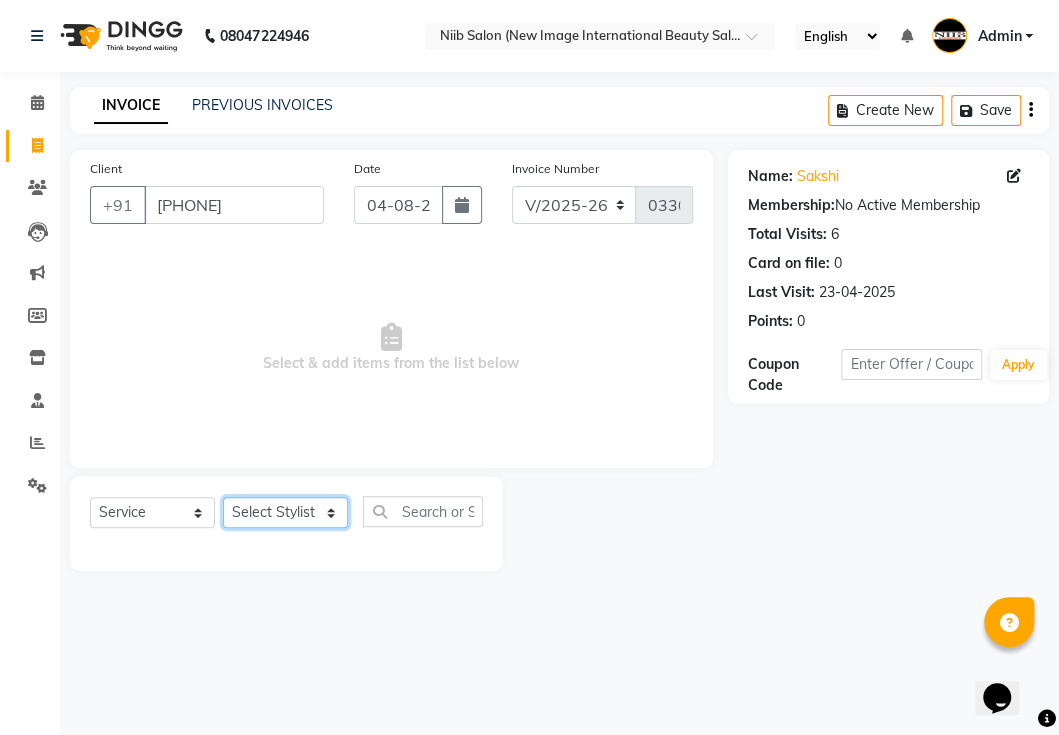 click on "Select Stylist binder  [NAME]  [NAME] [NAME] [NAME] spa beaution [NAME]  [NAME]  [NAME]  [NAME] [NAME] [NAME] [NAME]" 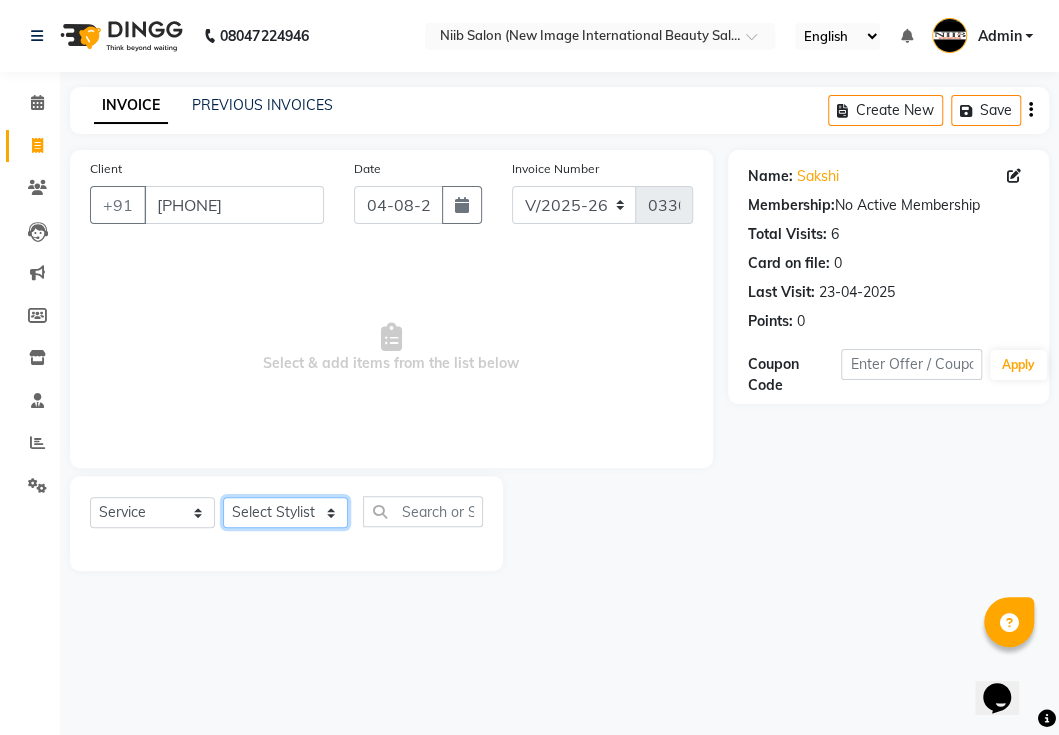 select on "45063" 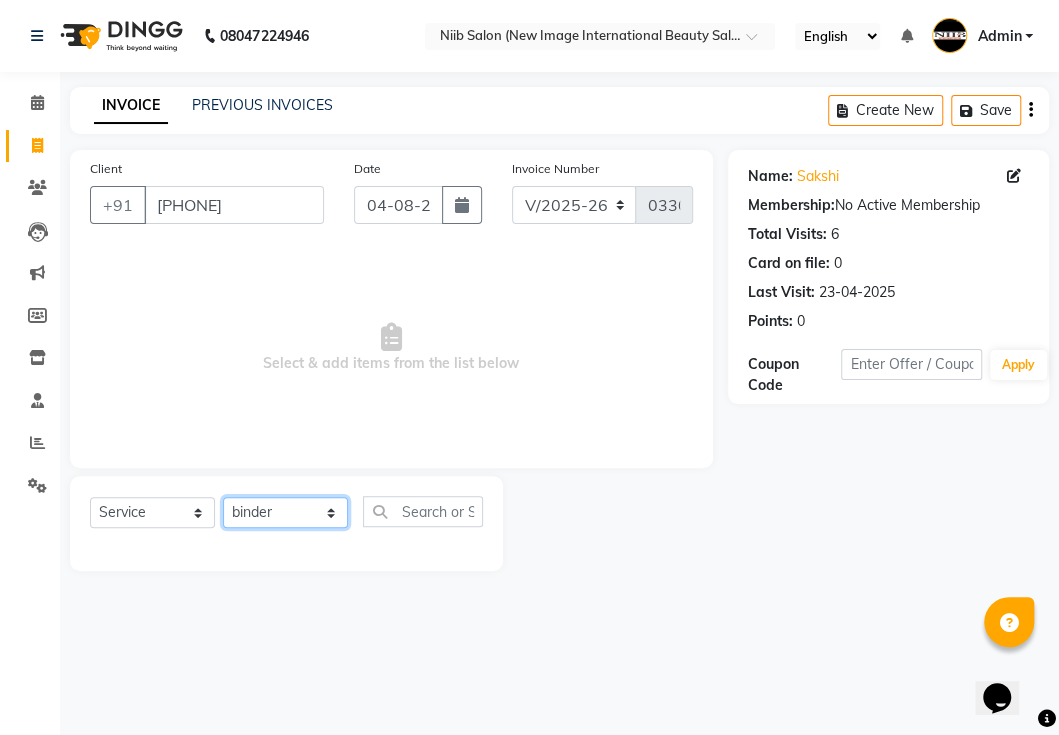 click on "Select Stylist binder  [NAME]  [NAME] [NAME] [NAME] spa beaution [NAME]  [NAME]  [NAME]  [NAME] [NAME] [NAME] [NAME]" 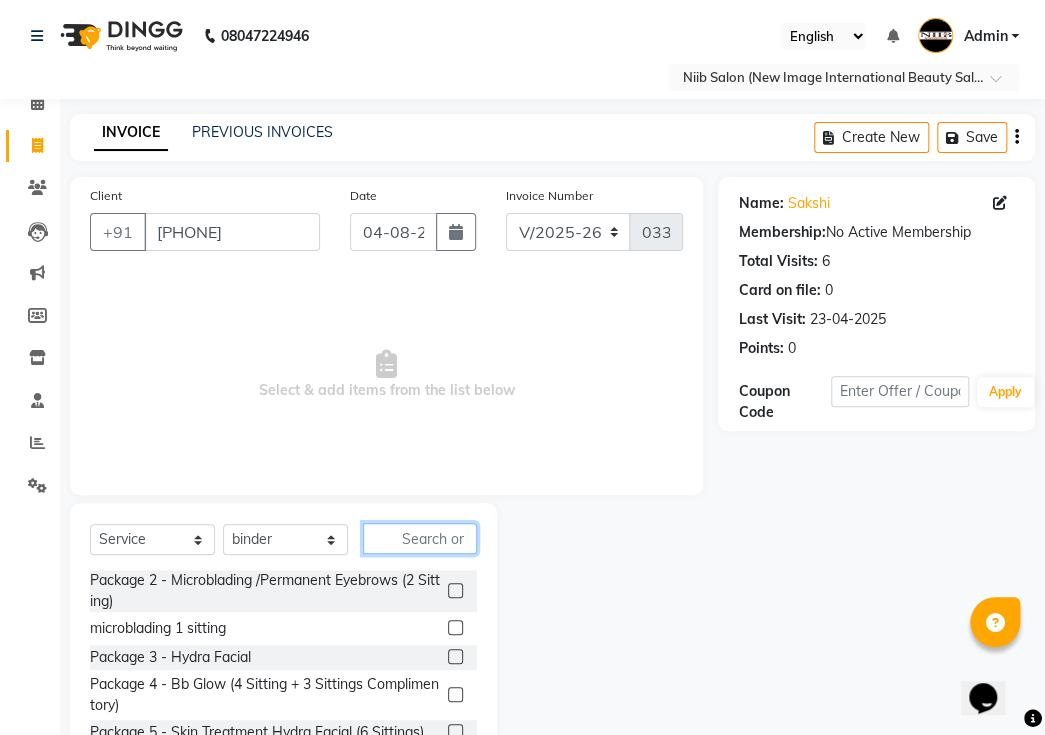 click 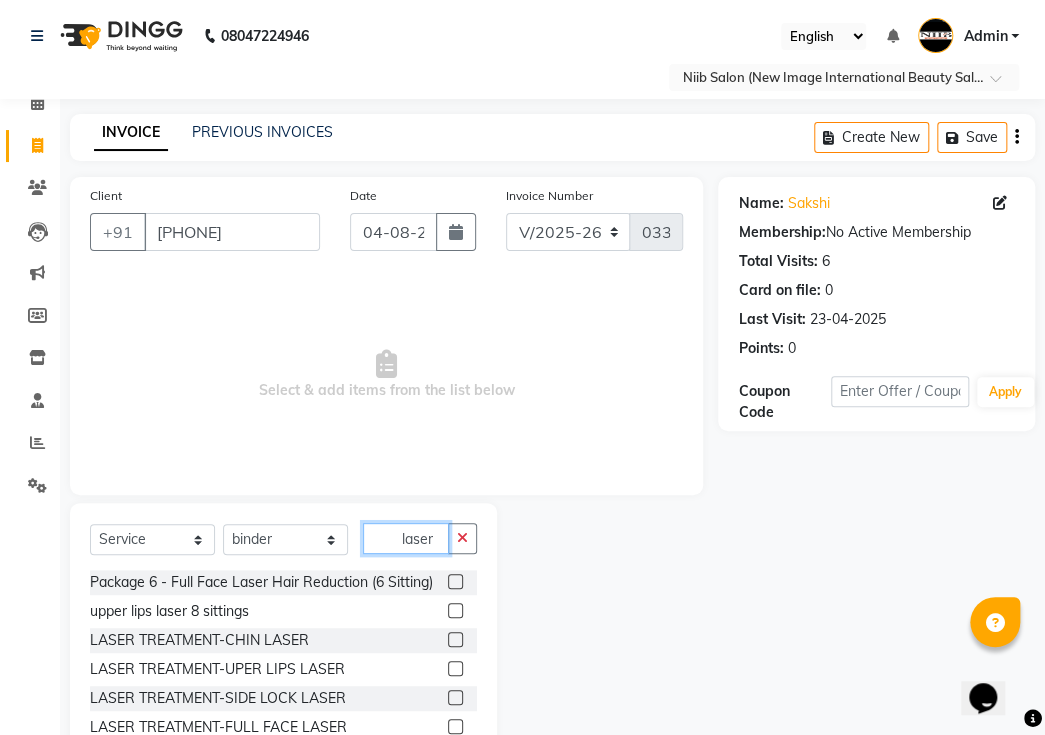 scroll, scrollTop: 66, scrollLeft: 0, axis: vertical 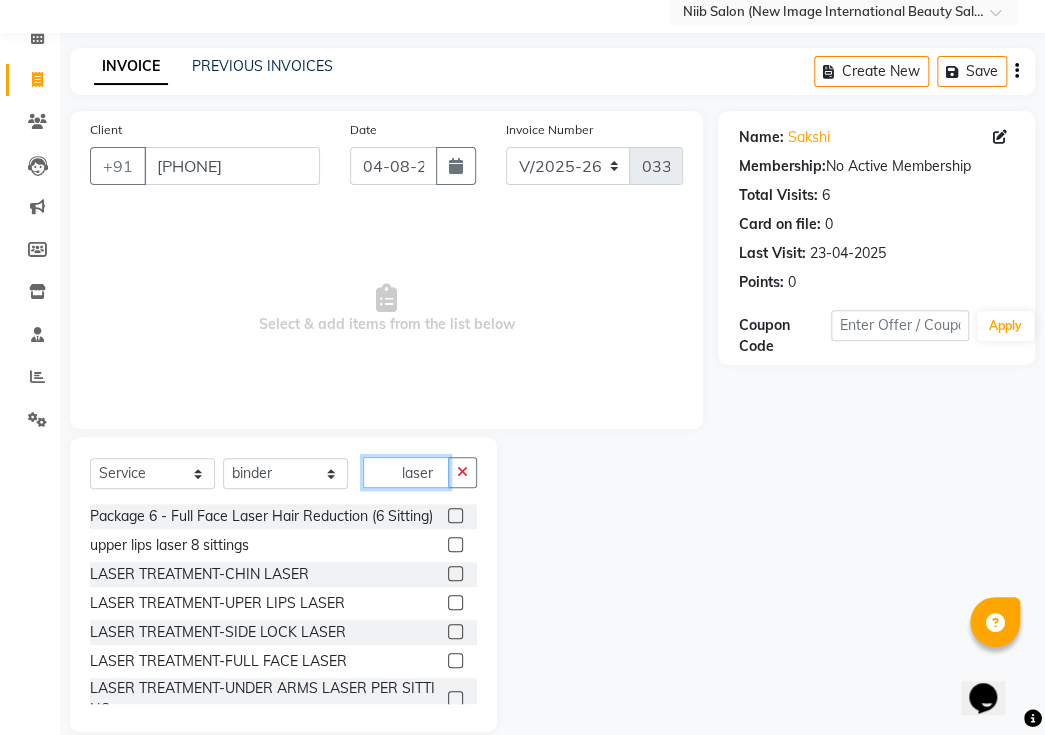 type on "laser" 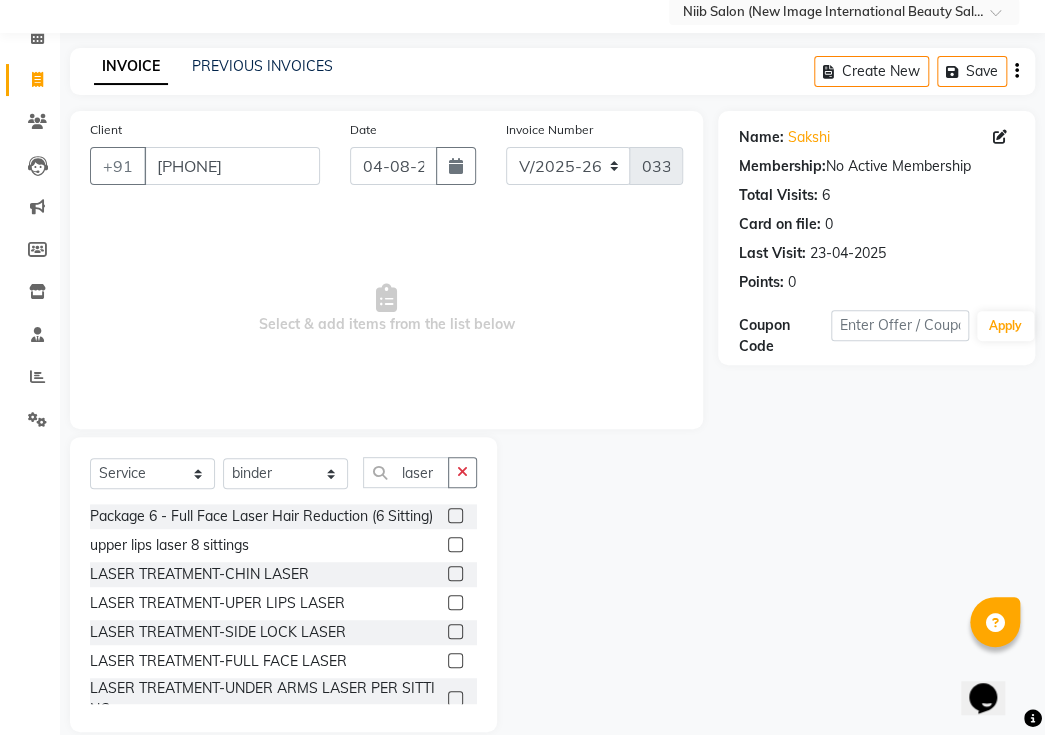 click 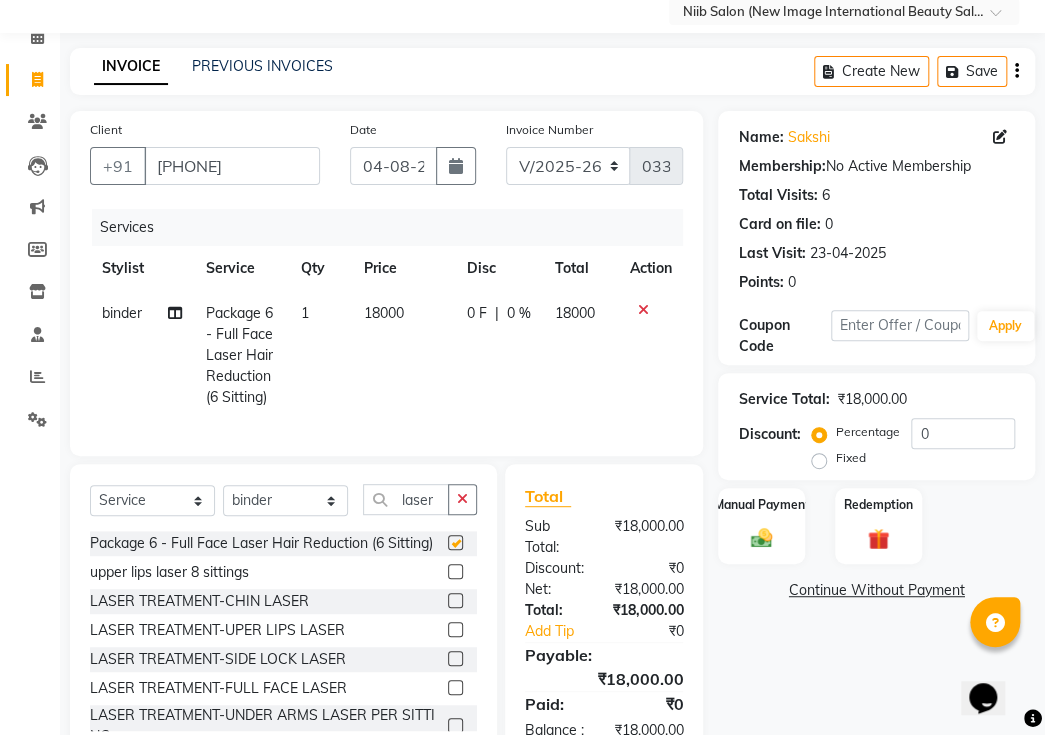 checkbox on "false" 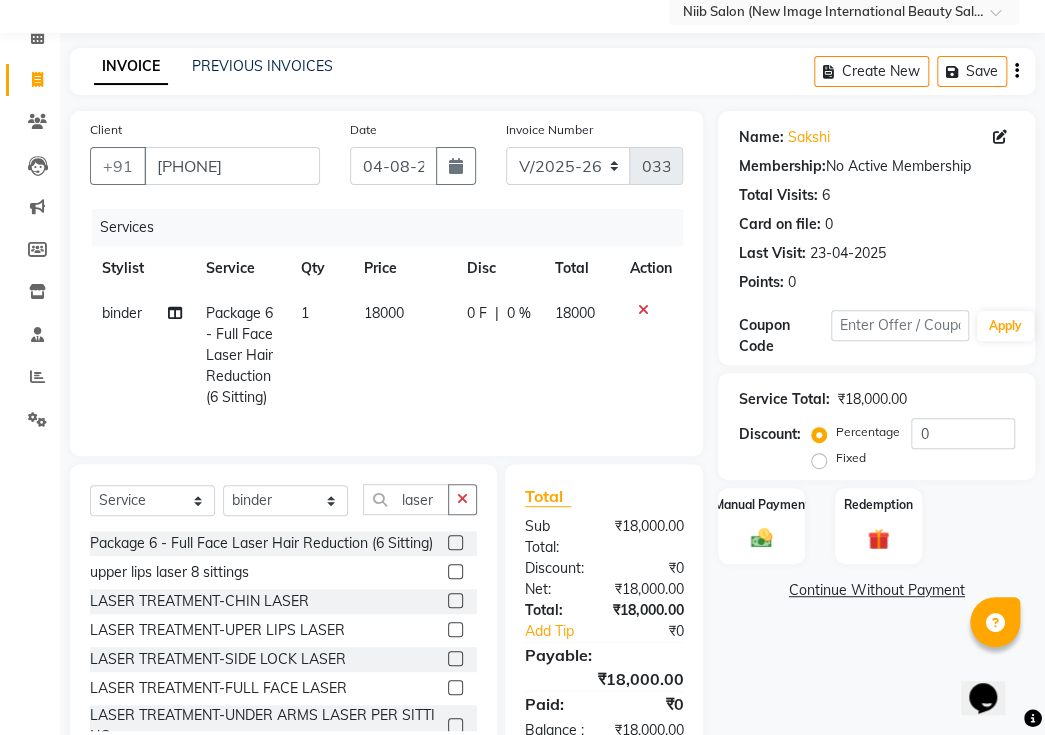 click on "Fixed" 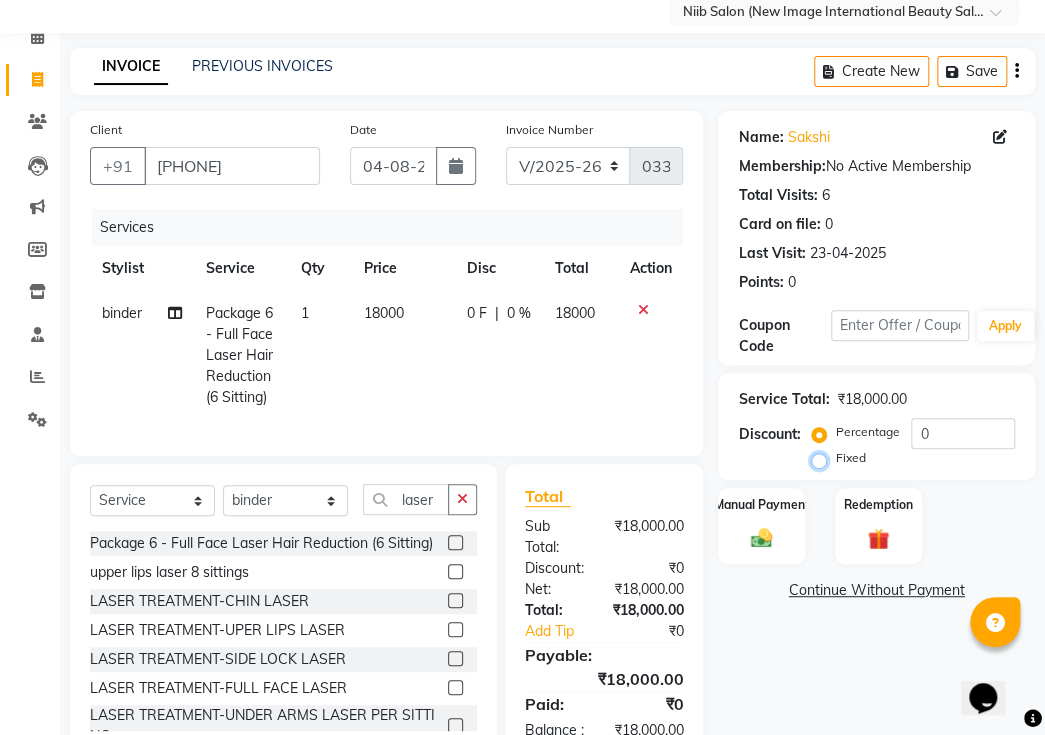 click on "Fixed" at bounding box center (823, 458) 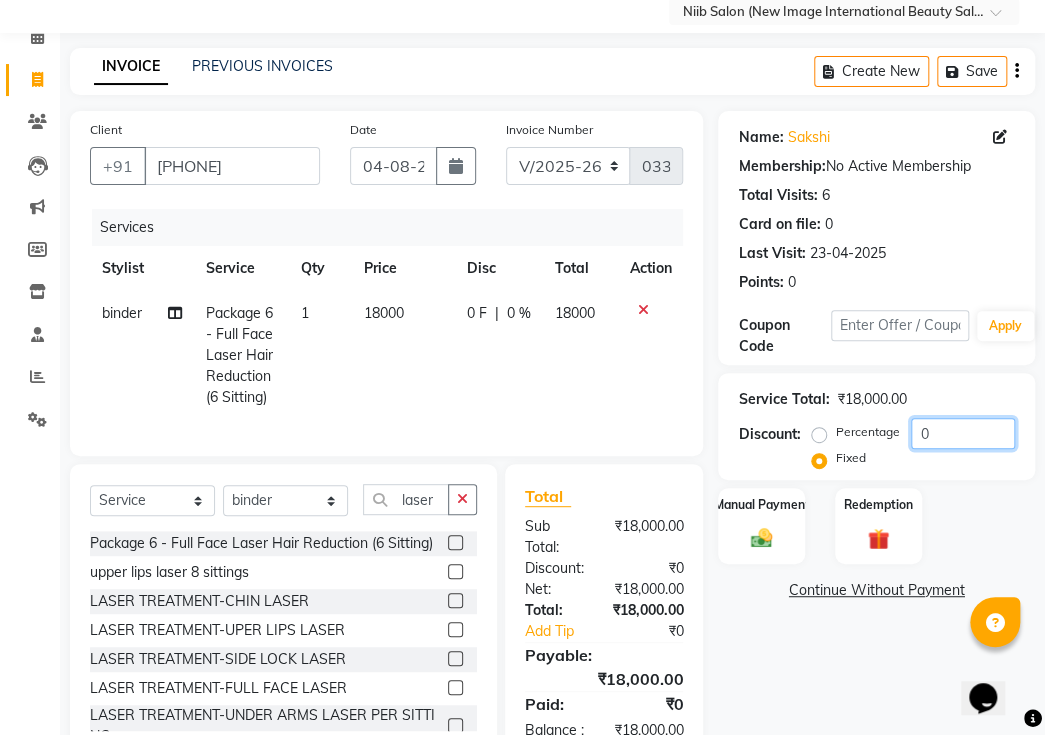 click on "0" 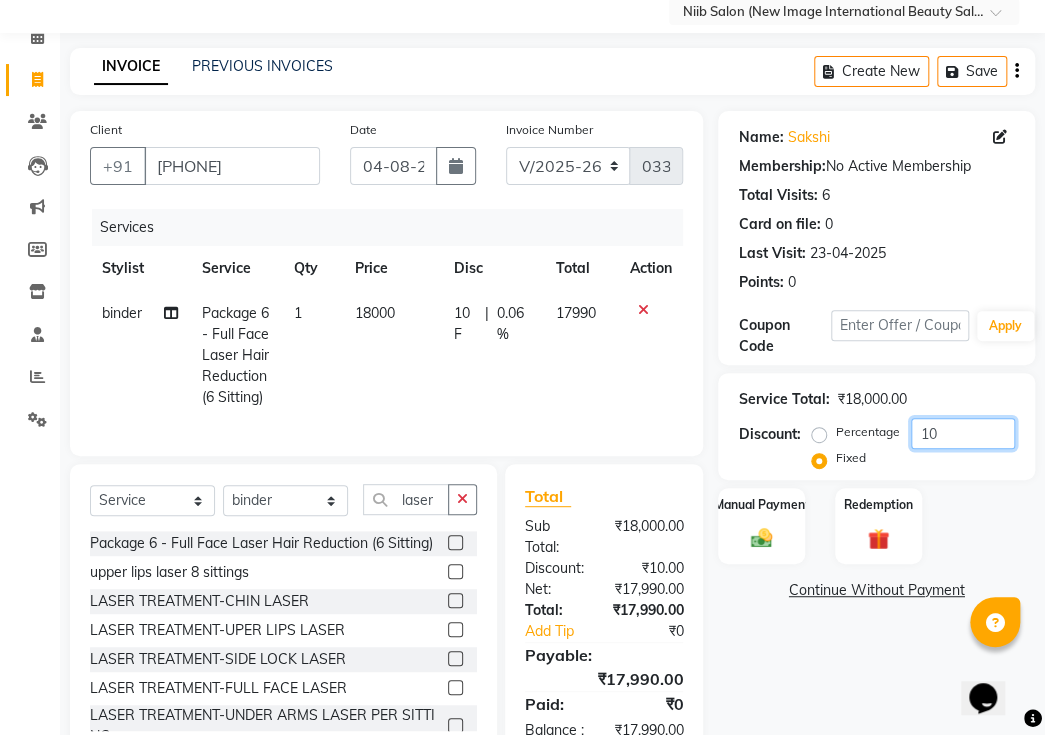 type on "1" 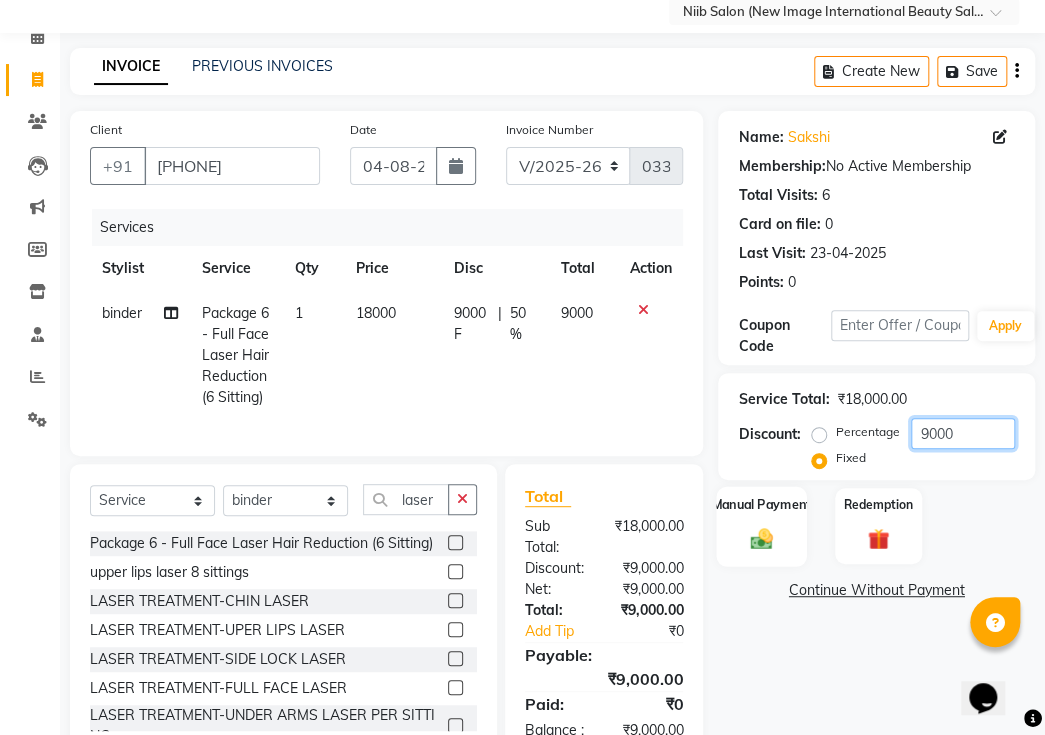 type on "9000" 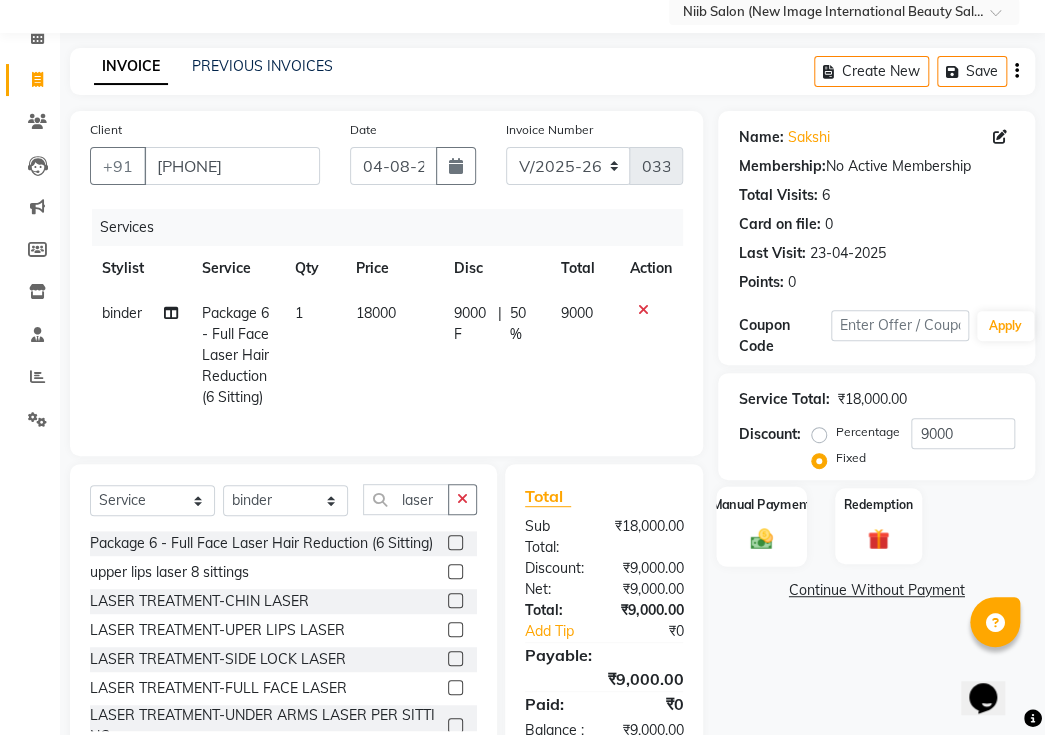 click on "Manual Payment" 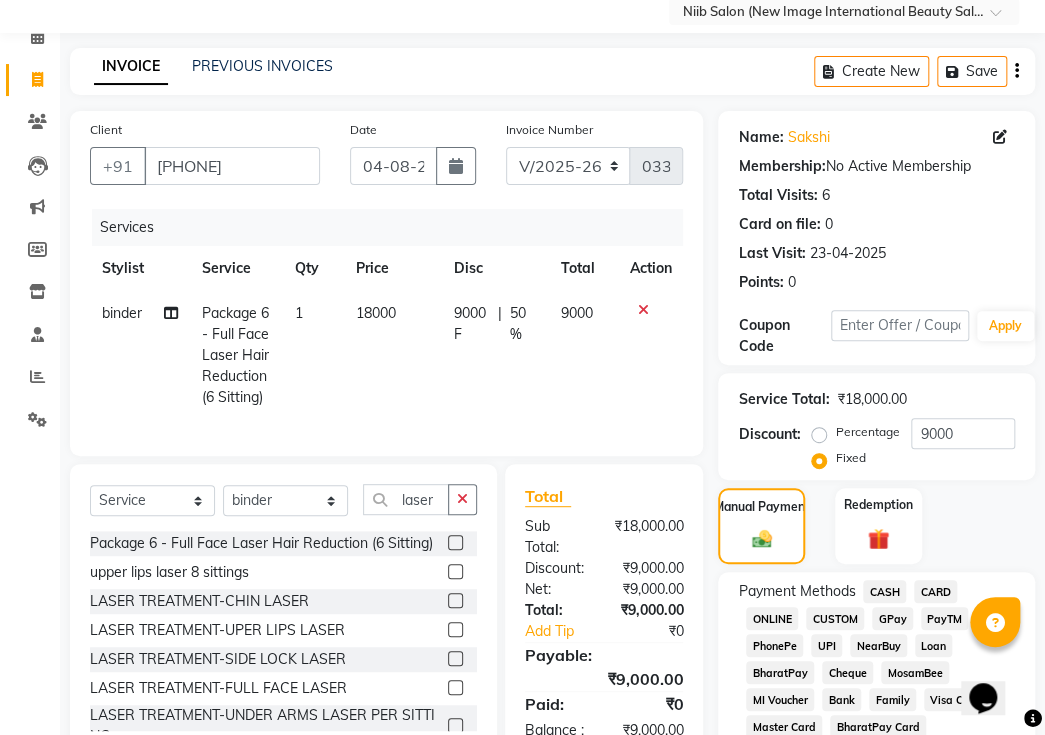 click on "CASH" 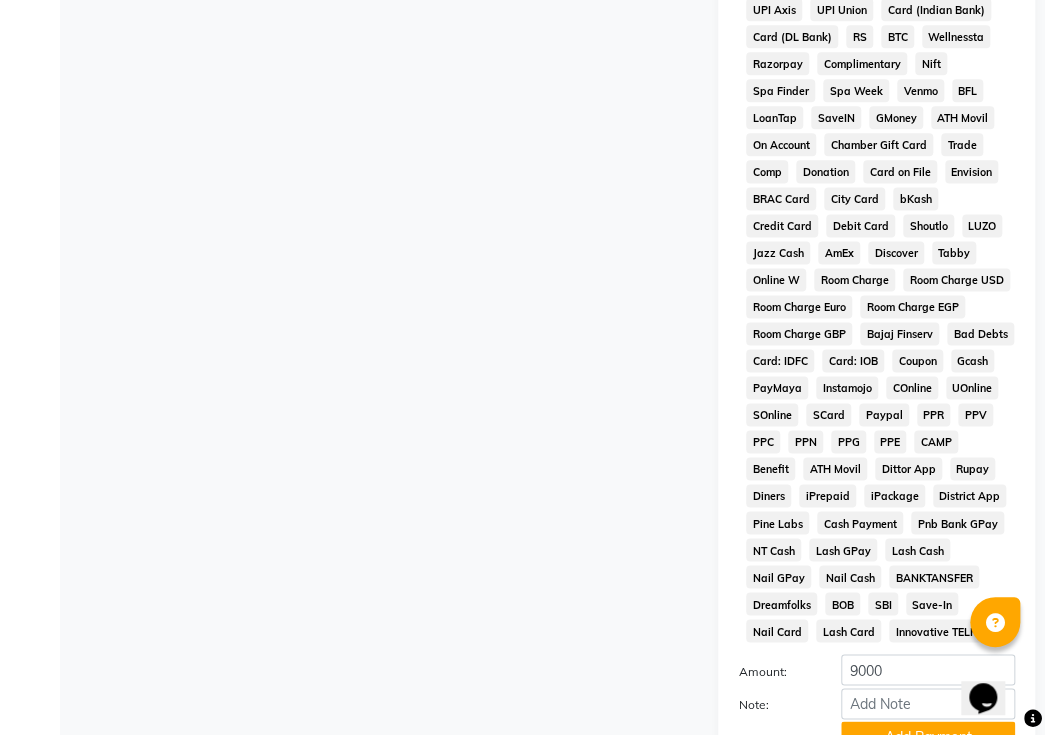 scroll, scrollTop: 1060, scrollLeft: 0, axis: vertical 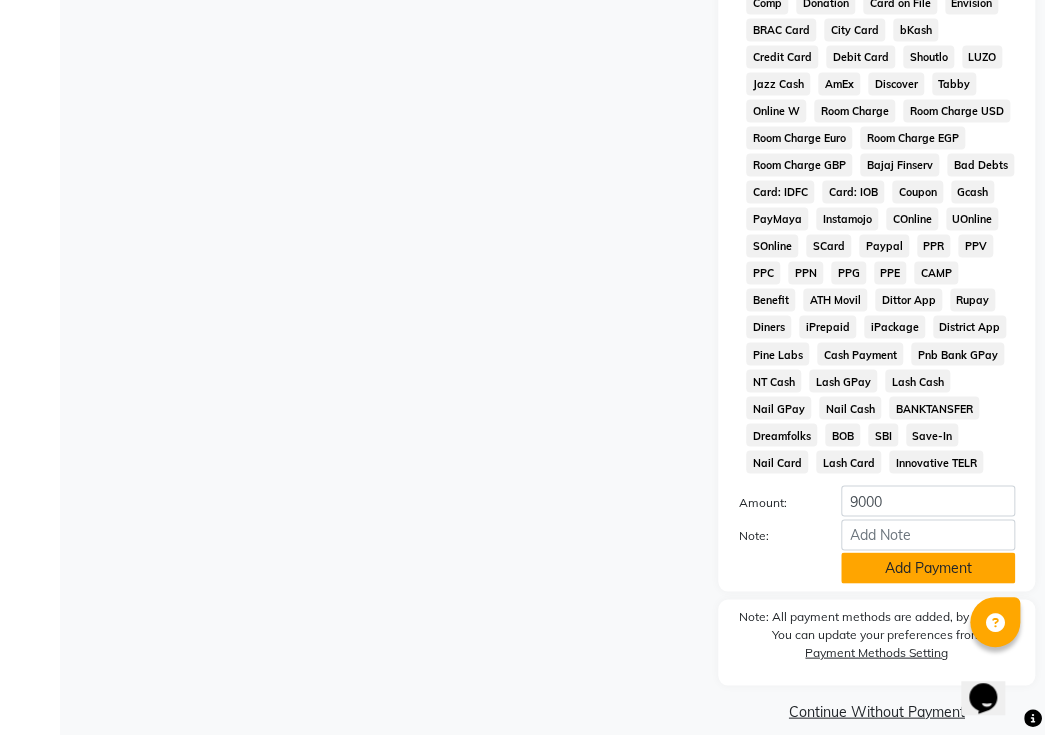 click on "Add Payment" 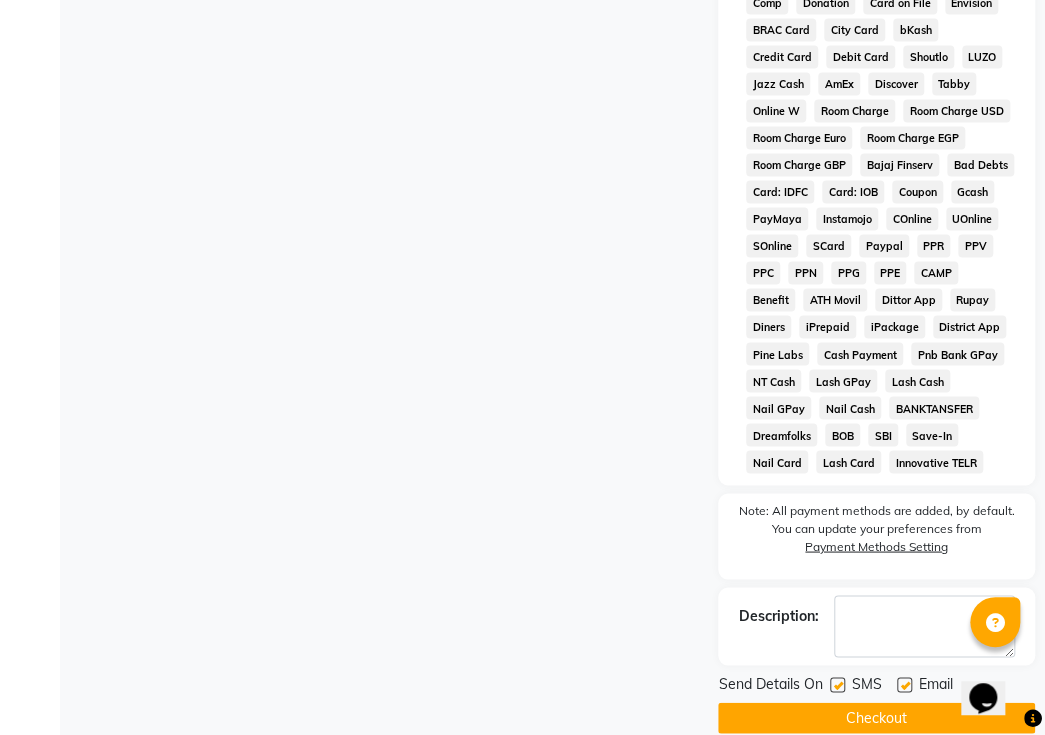 click 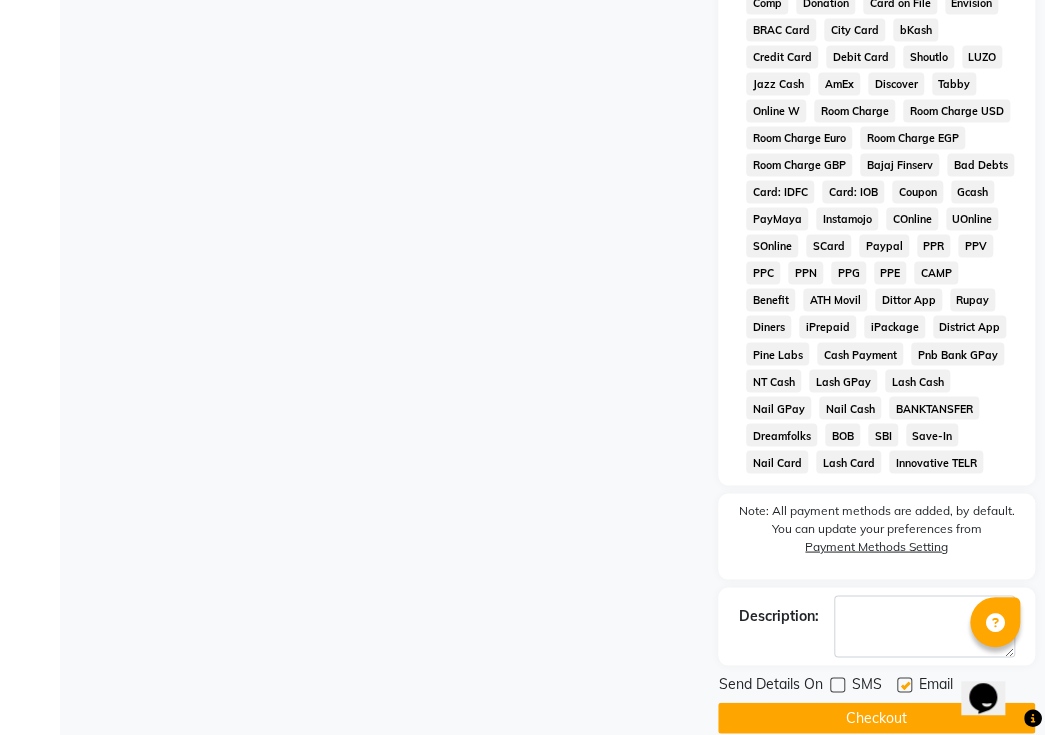 click 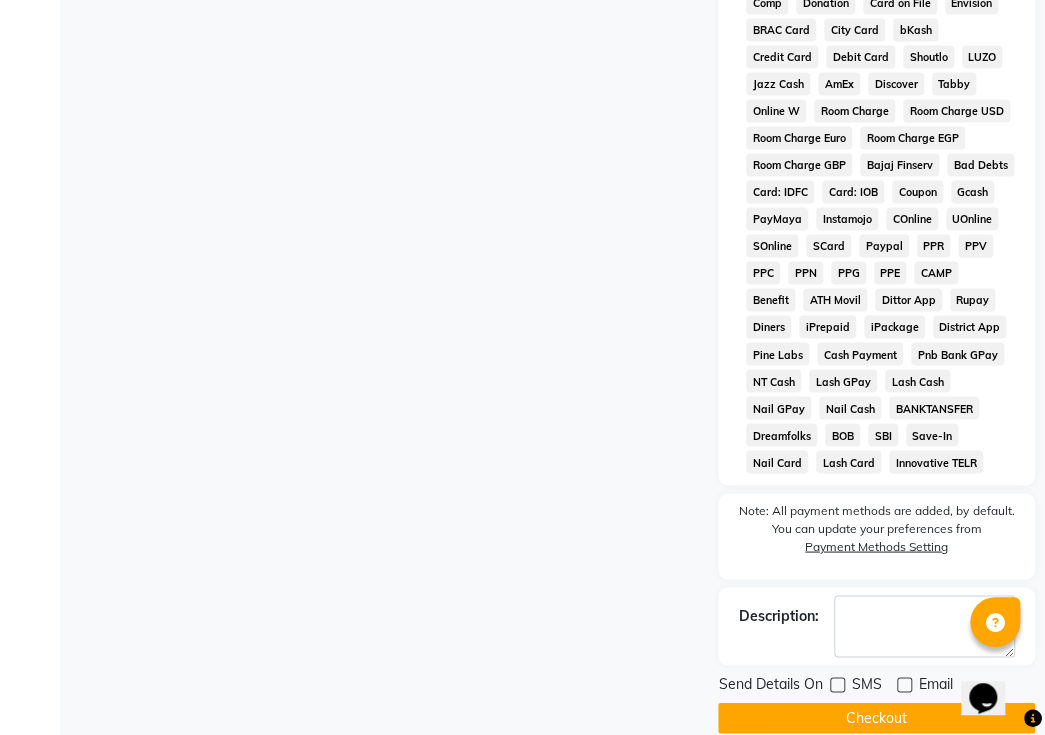 click on "Checkout" 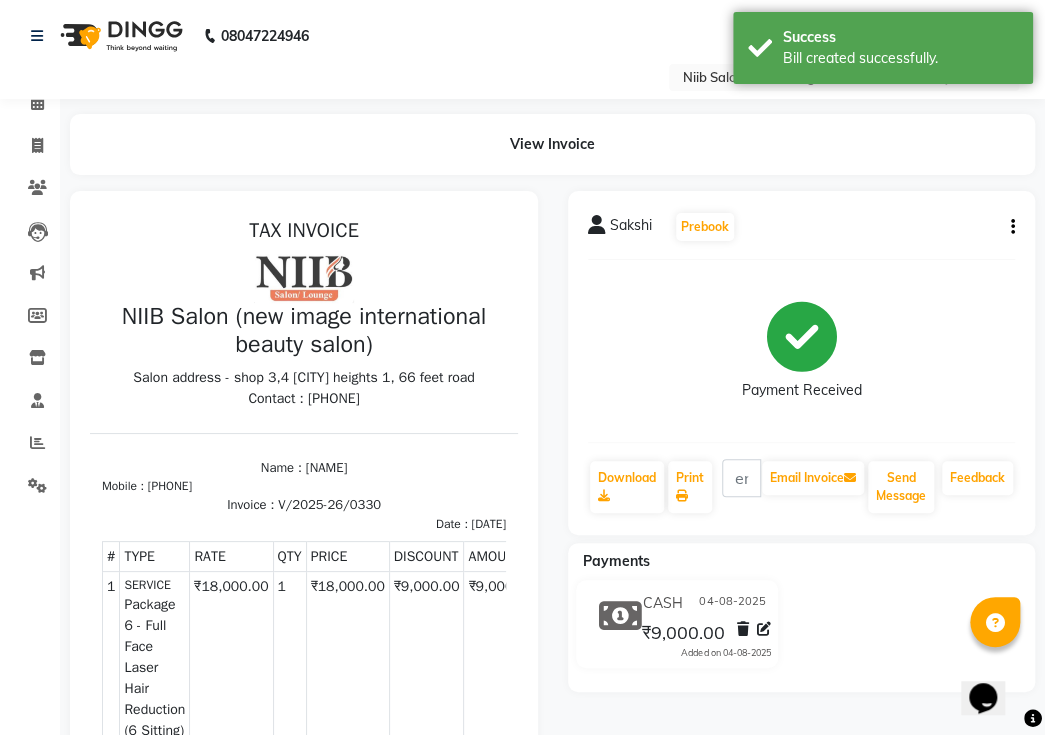 scroll, scrollTop: 0, scrollLeft: 0, axis: both 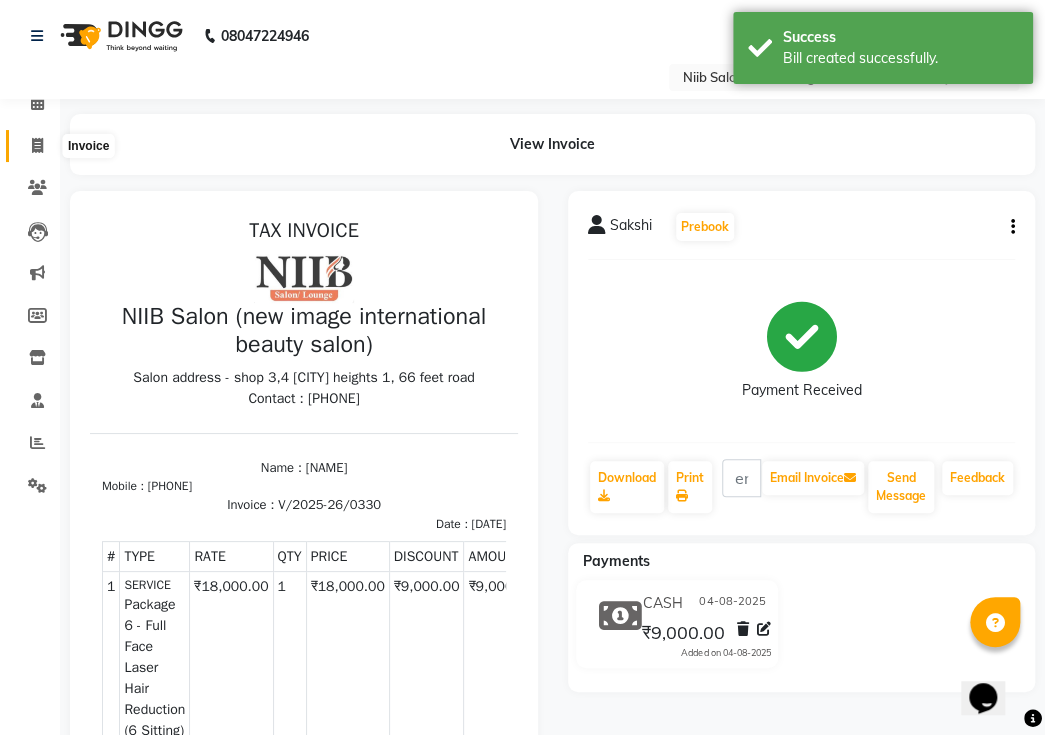 click 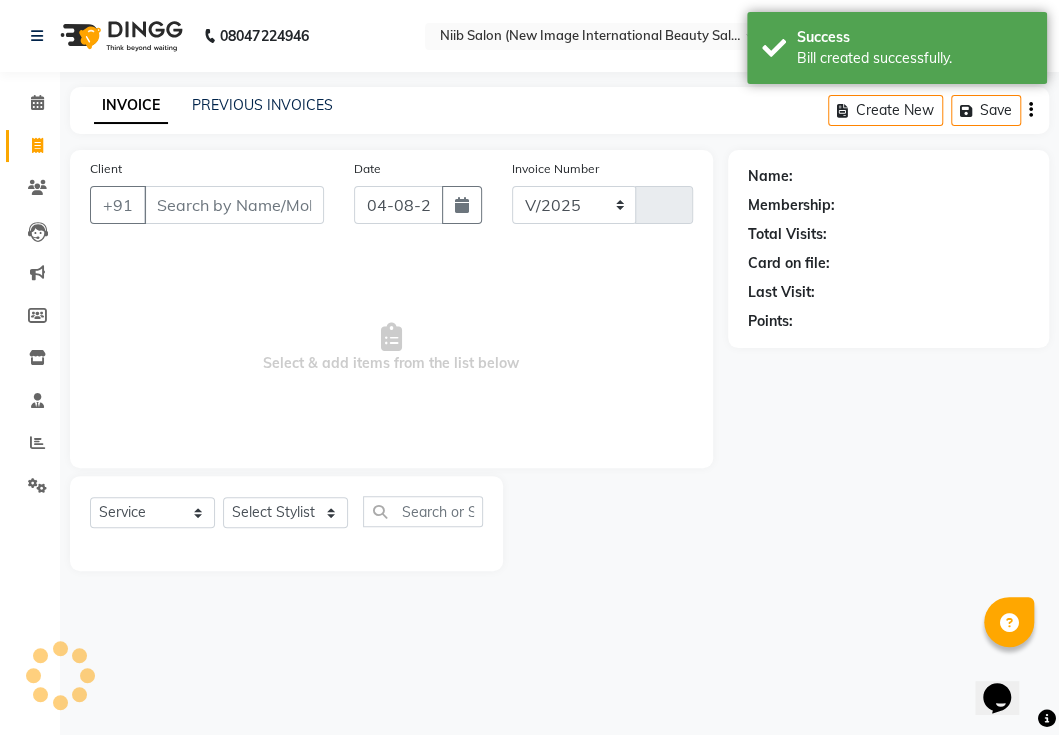 select on "5739" 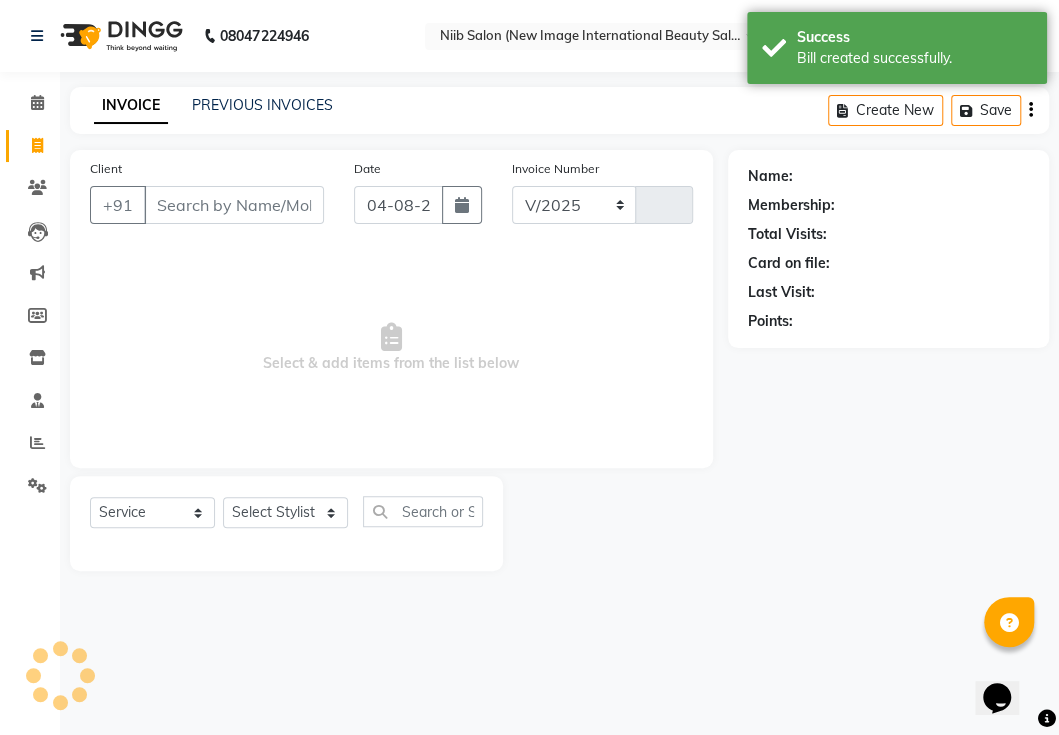 type on "0331" 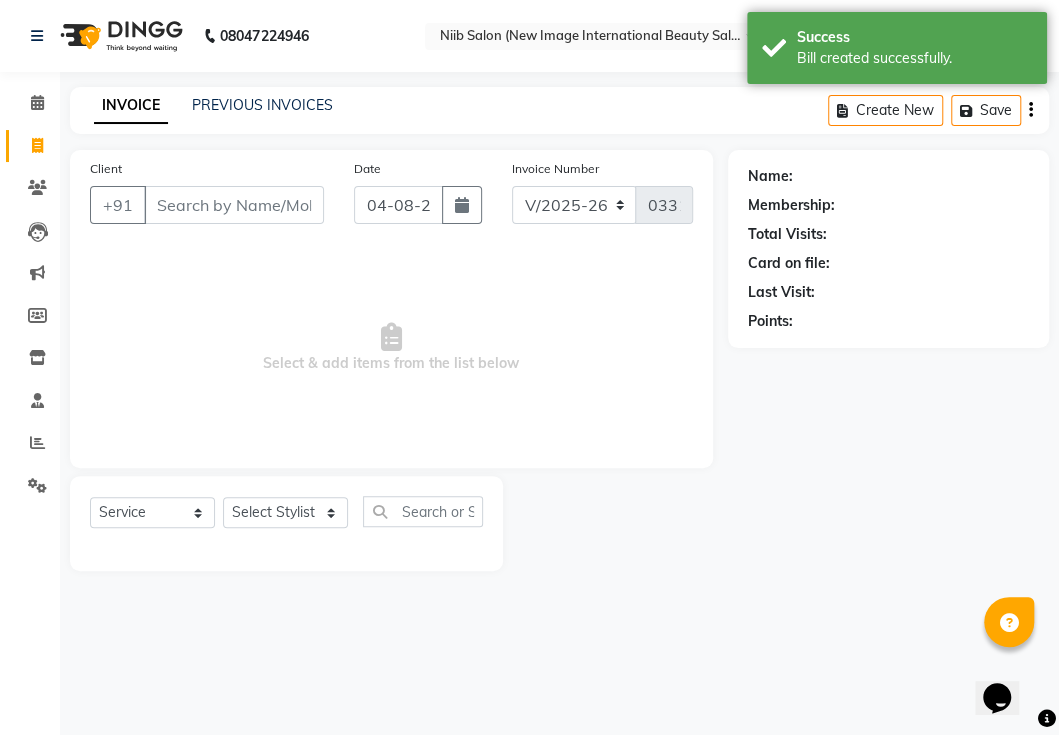 select on "P" 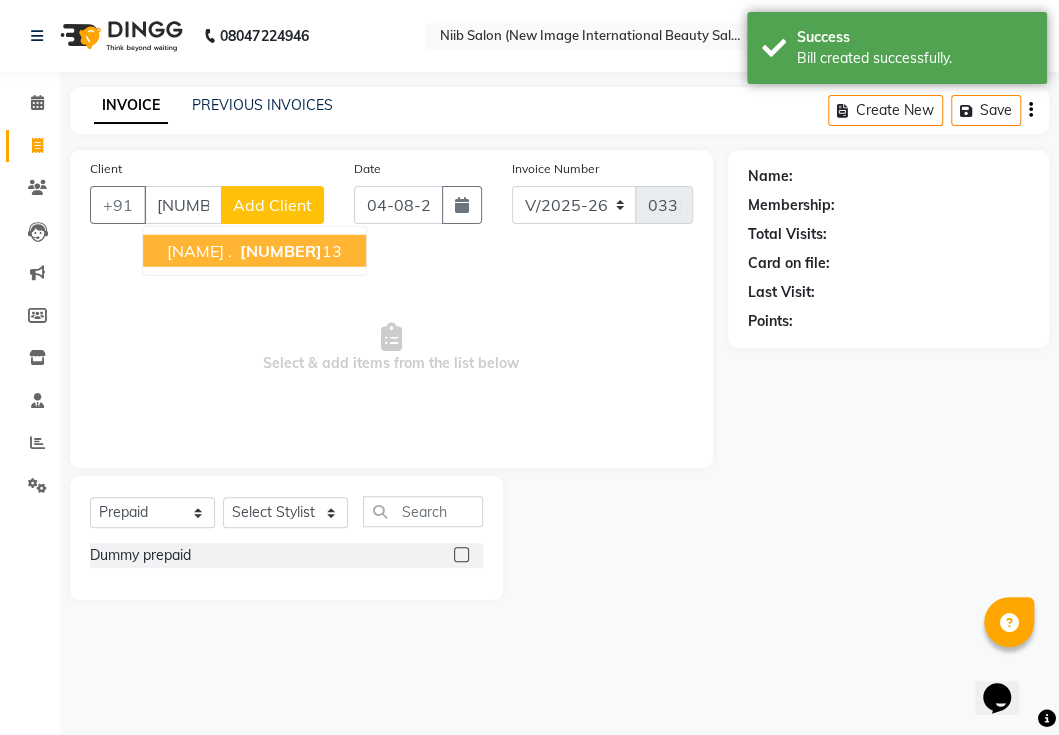 click on "[NAME] ." at bounding box center (199, 251) 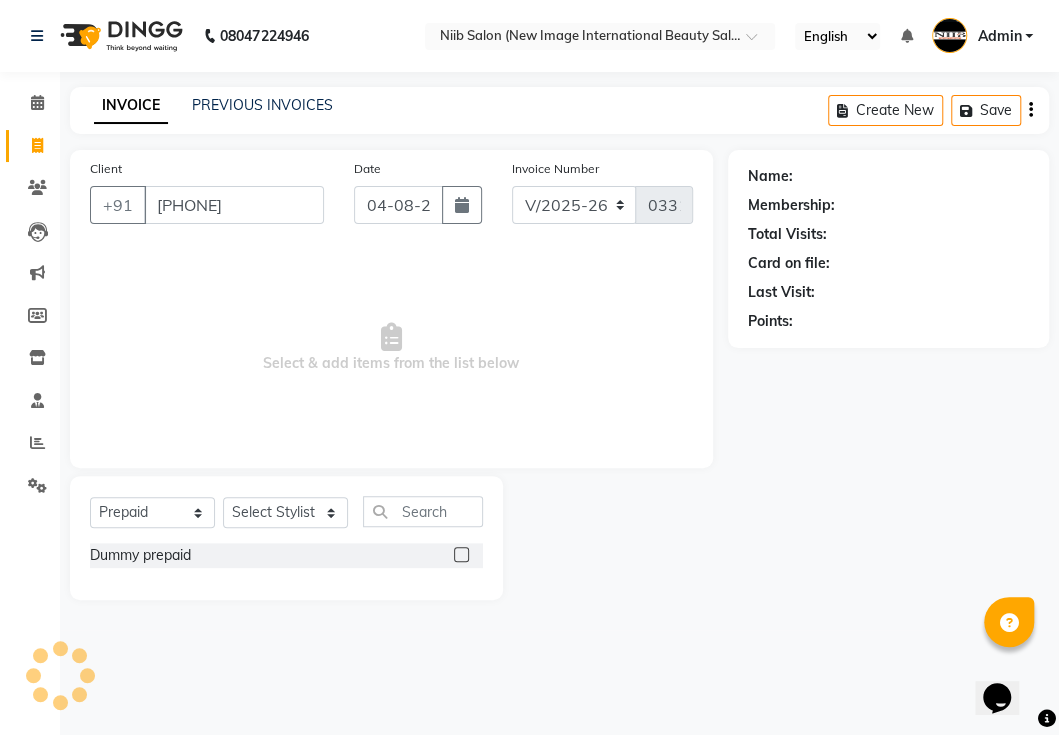 type on "[PHONE]" 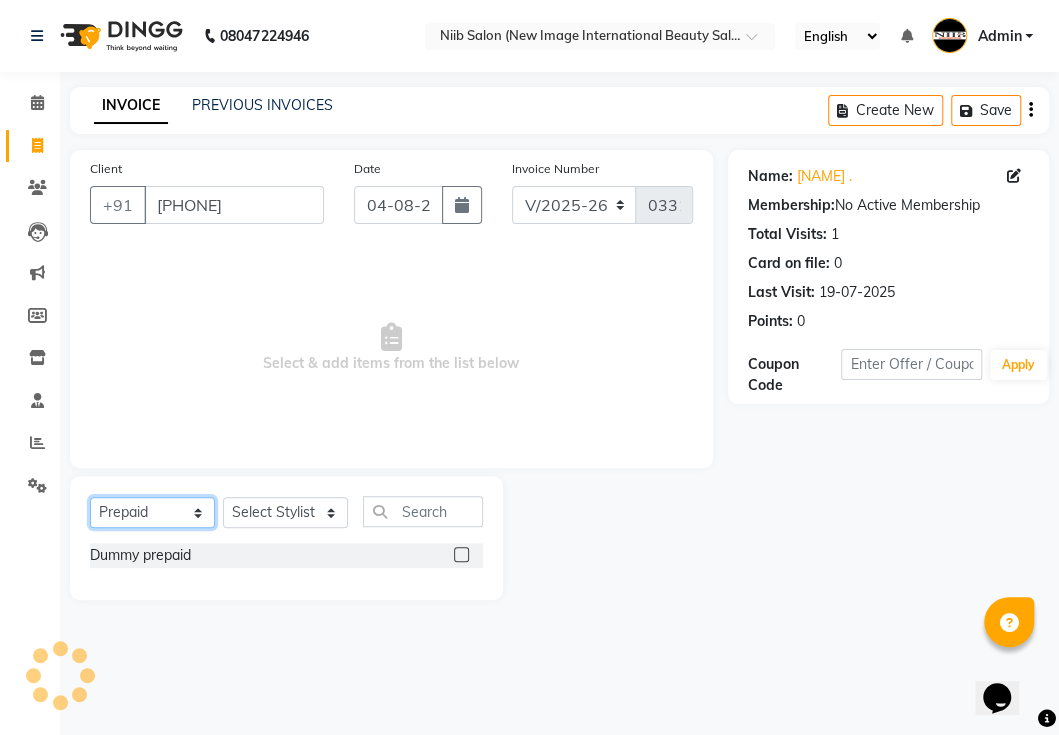click on "Select  Service  Product  Membership  Package Voucher Prepaid Gift Card" 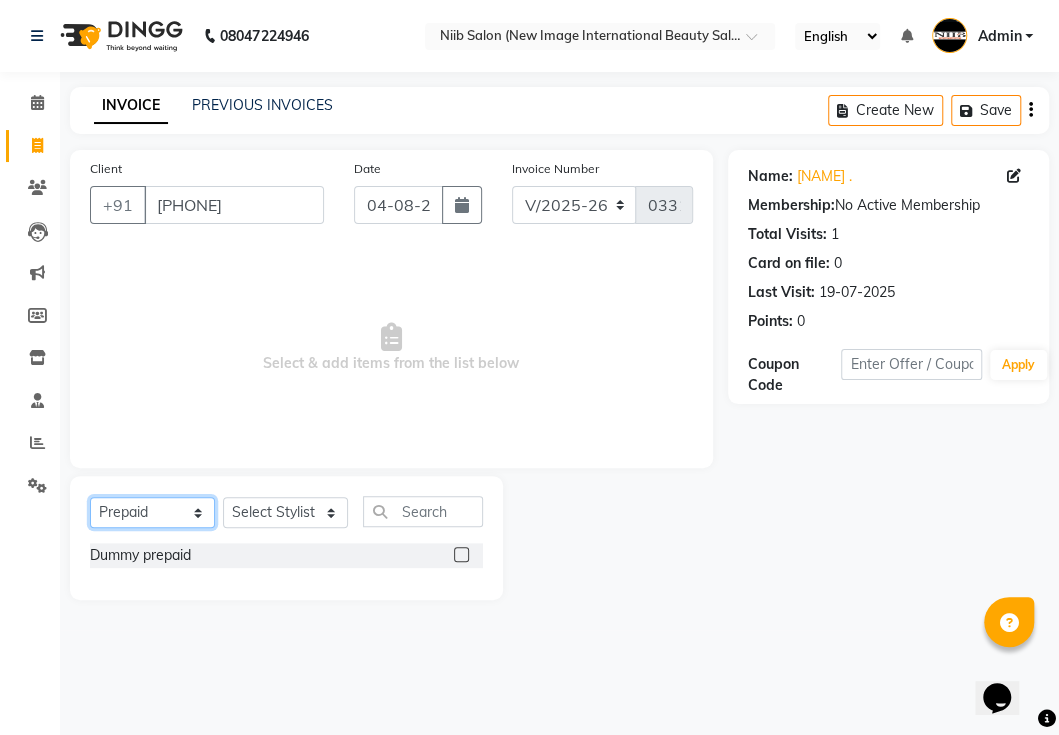 select on "service" 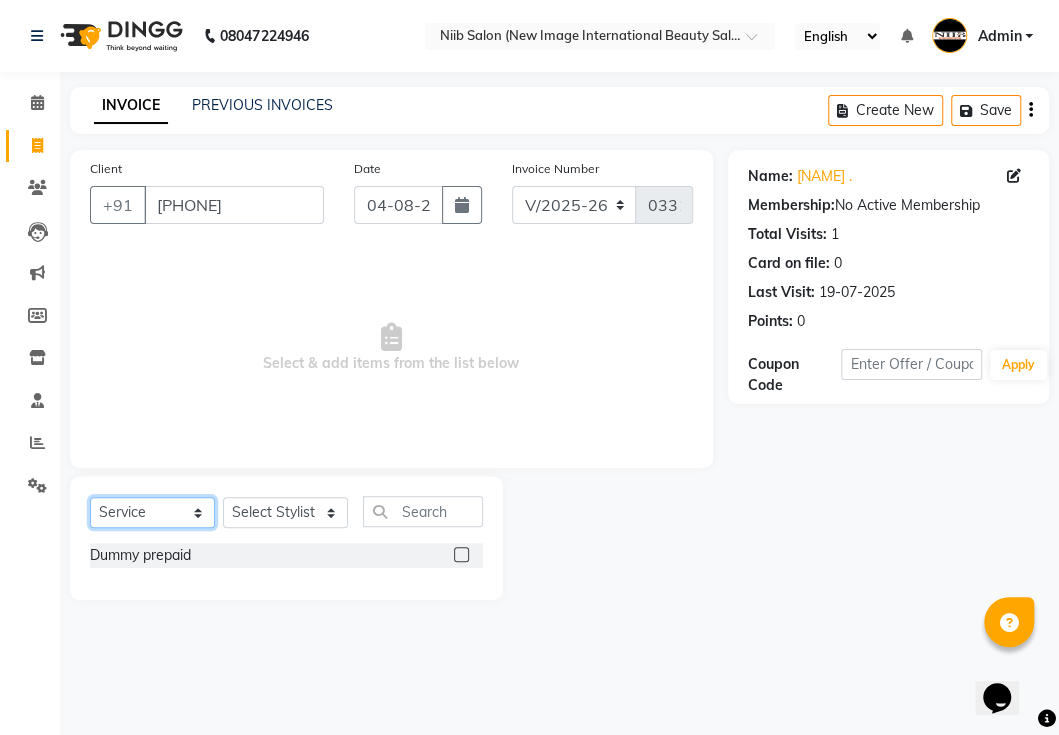 click on "Select  Service  Product  Membership  Package Voucher Prepaid Gift Card" 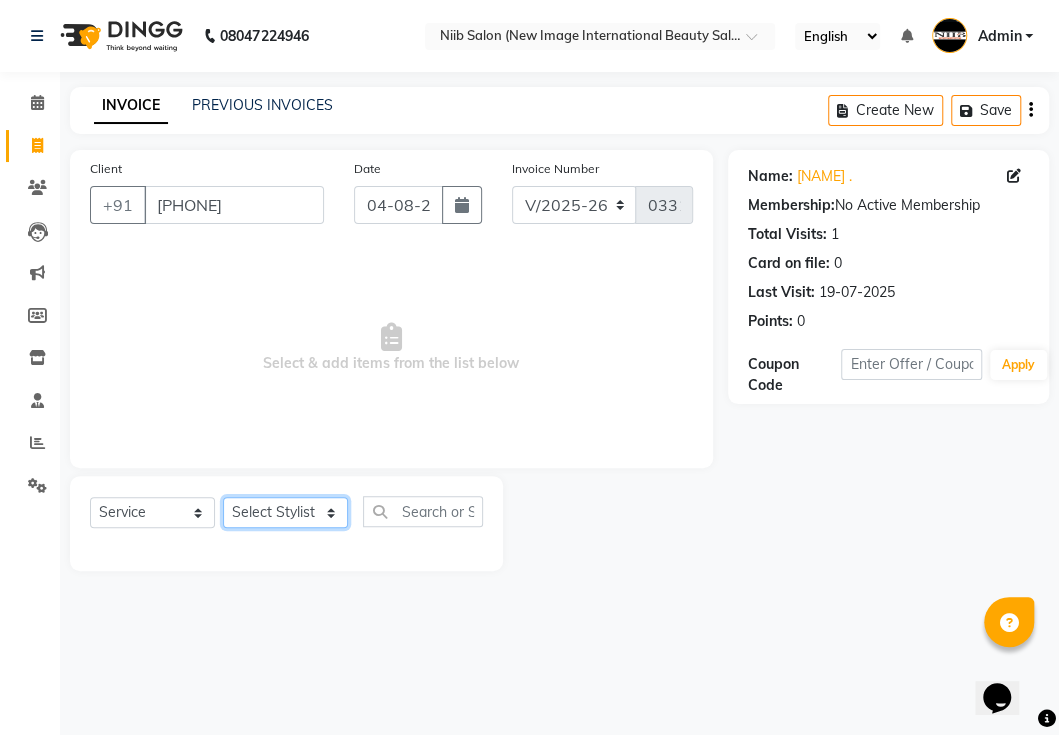 click on "Select Stylist binder  [NAME]  [NAME] [NAME] [NAME] spa beaution [NAME]  [NAME]  [NAME]  [NAME] [NAME] [NAME] [NAME]" 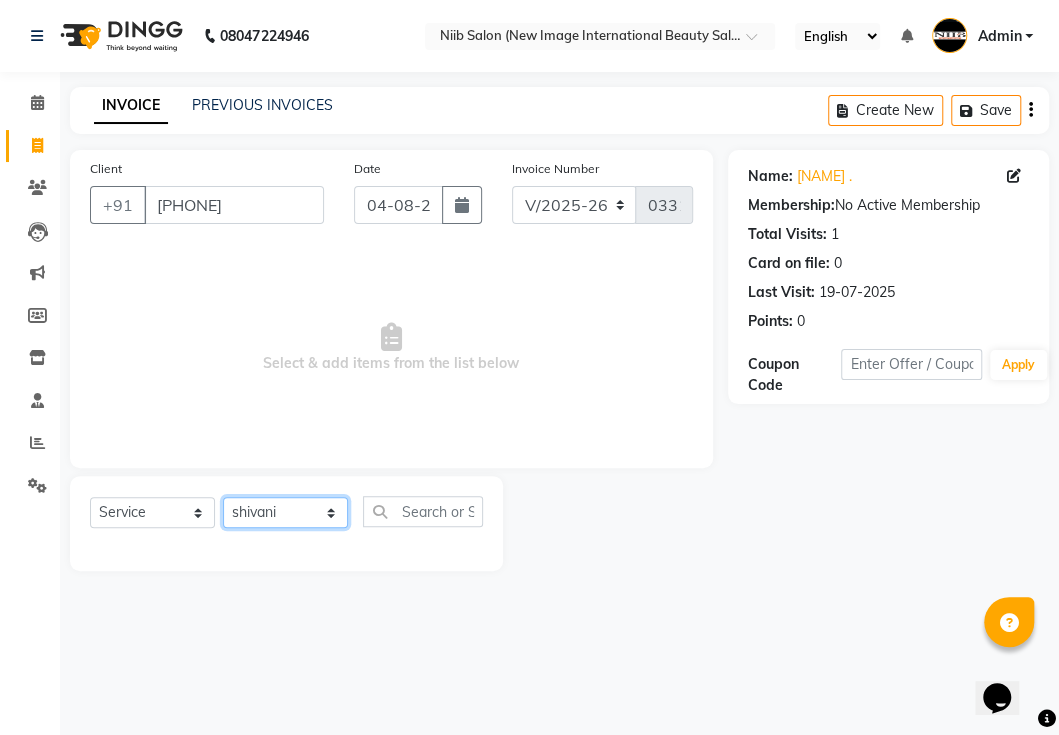 click on "Select Stylist binder  [NAME]  [NAME] [NAME] [NAME] spa beaution [NAME]  [NAME]  [NAME]  [NAME] [NAME] [NAME] [NAME]" 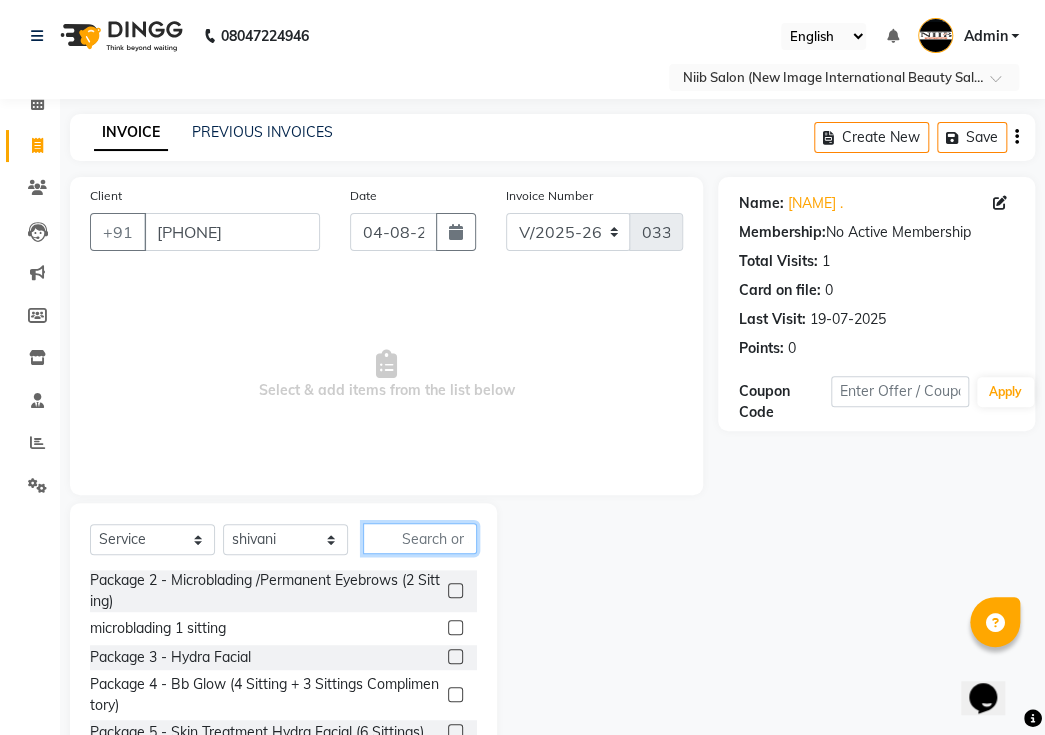 click 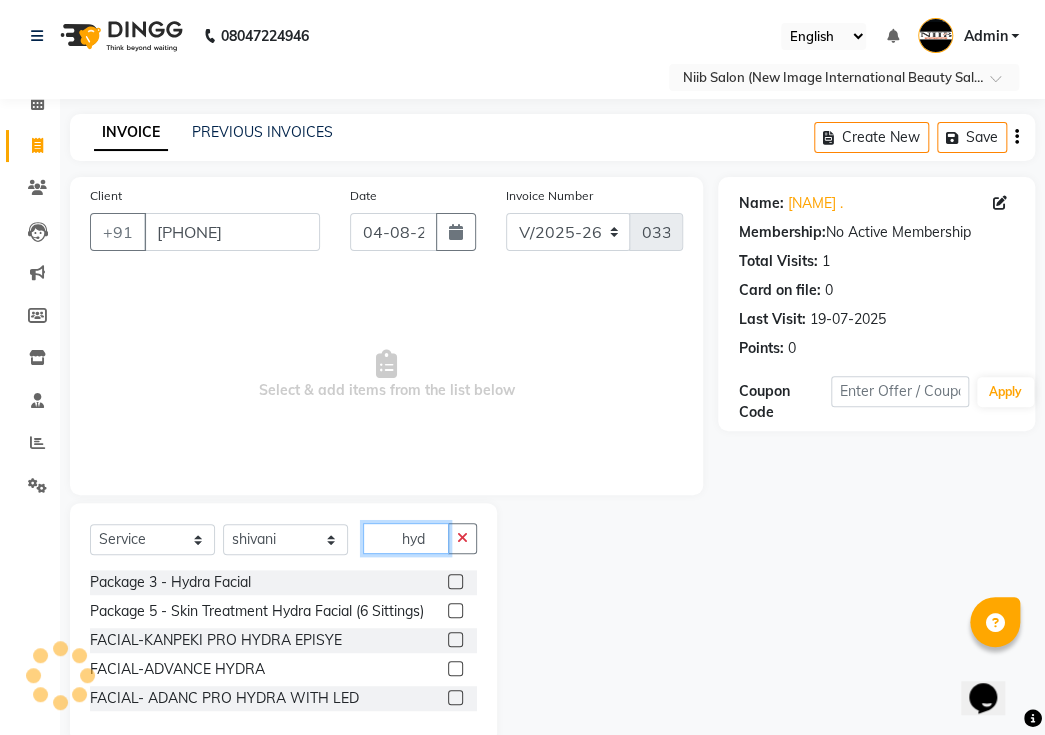 type on "hyd" 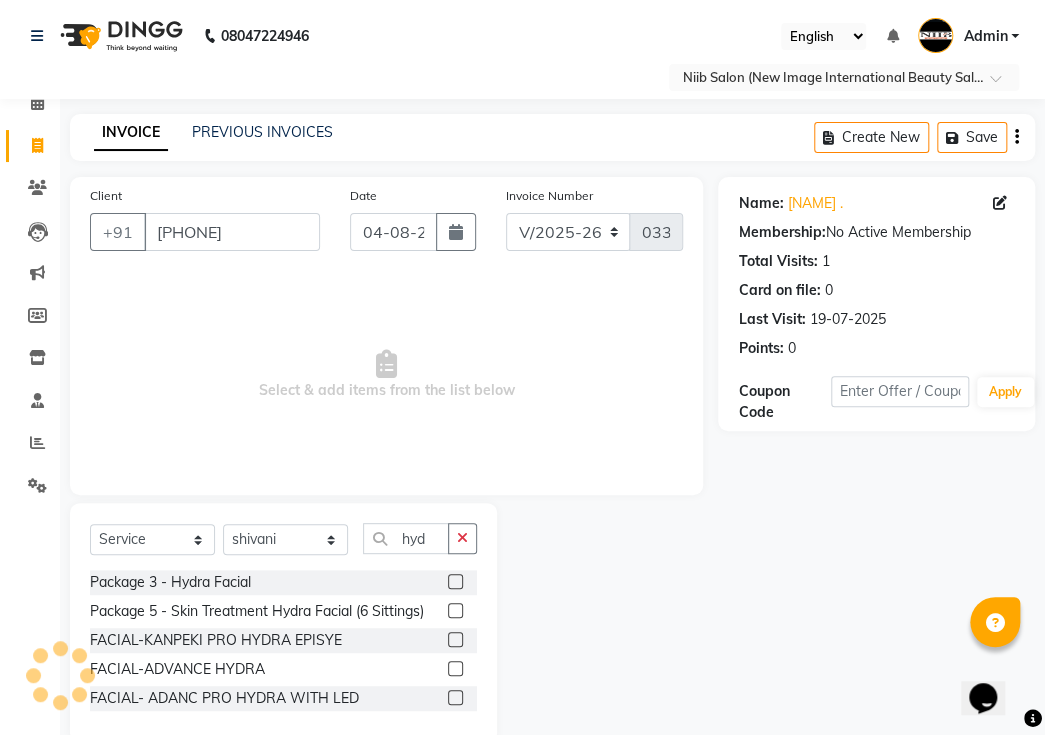 click 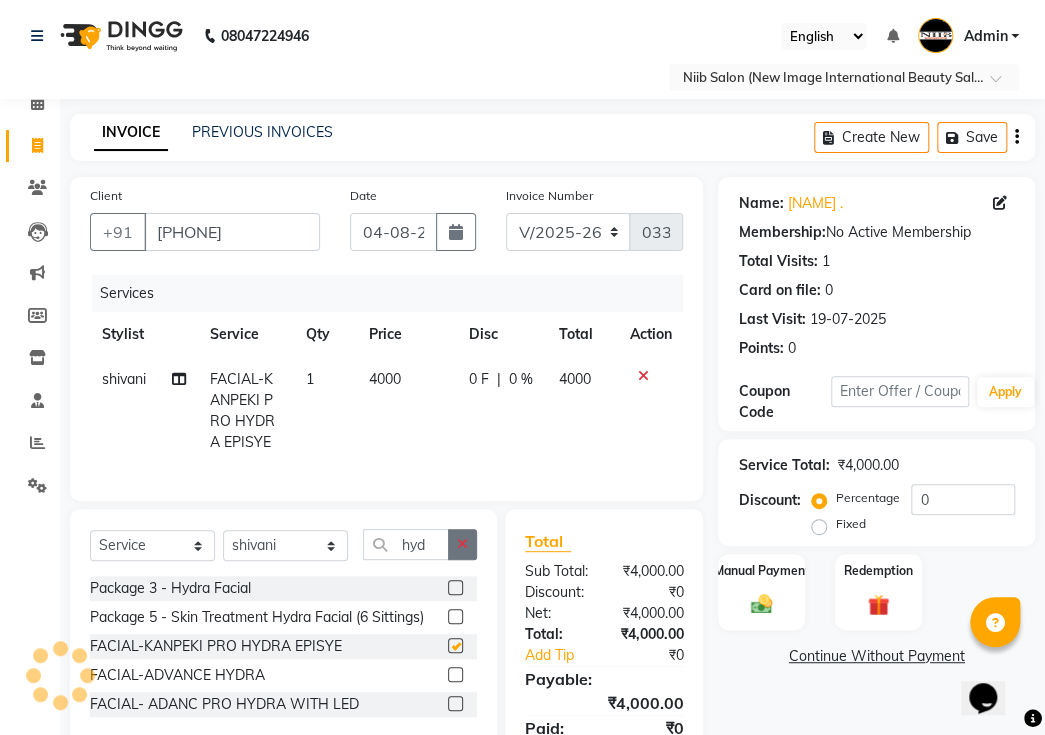 checkbox on "false" 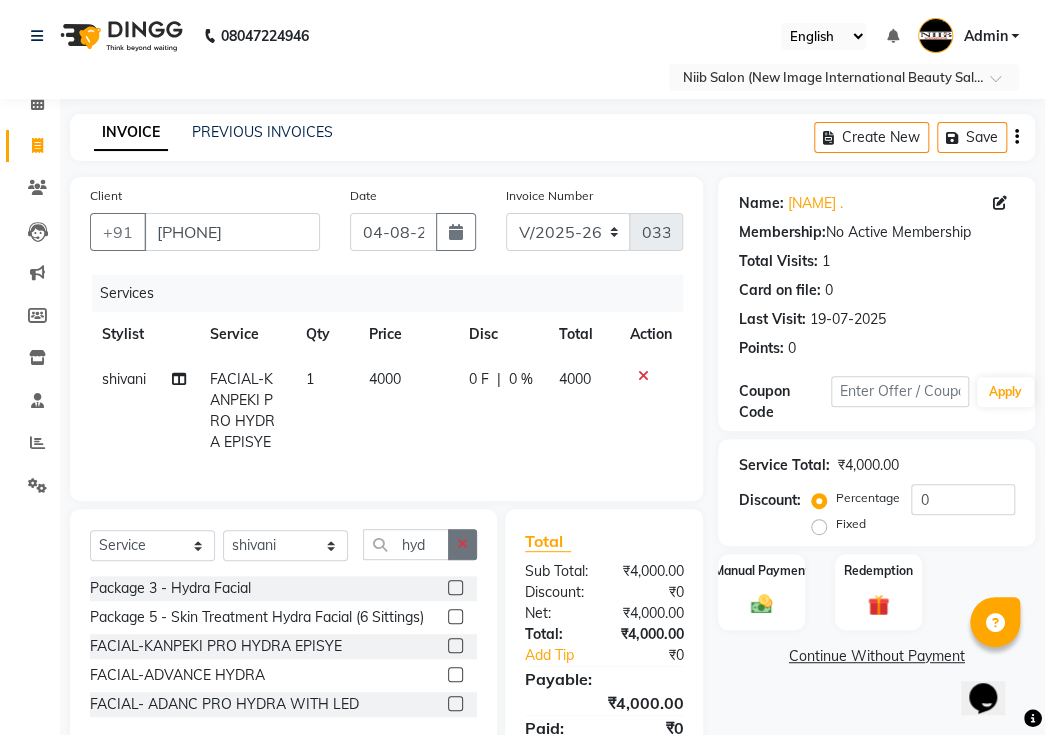 click 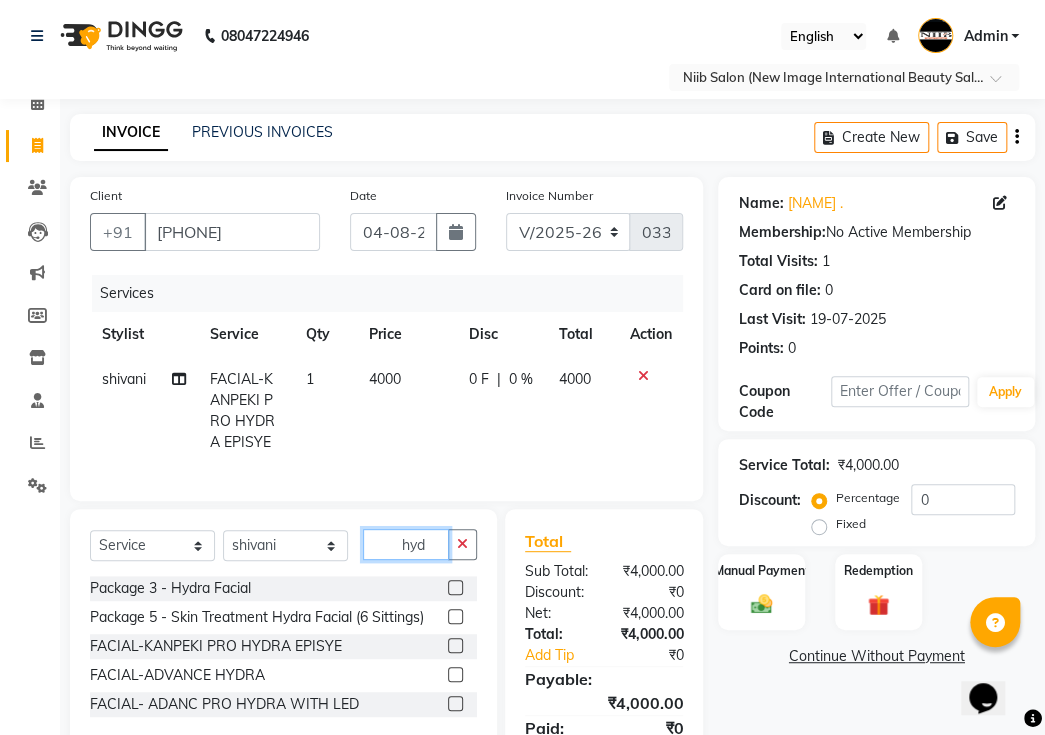 type 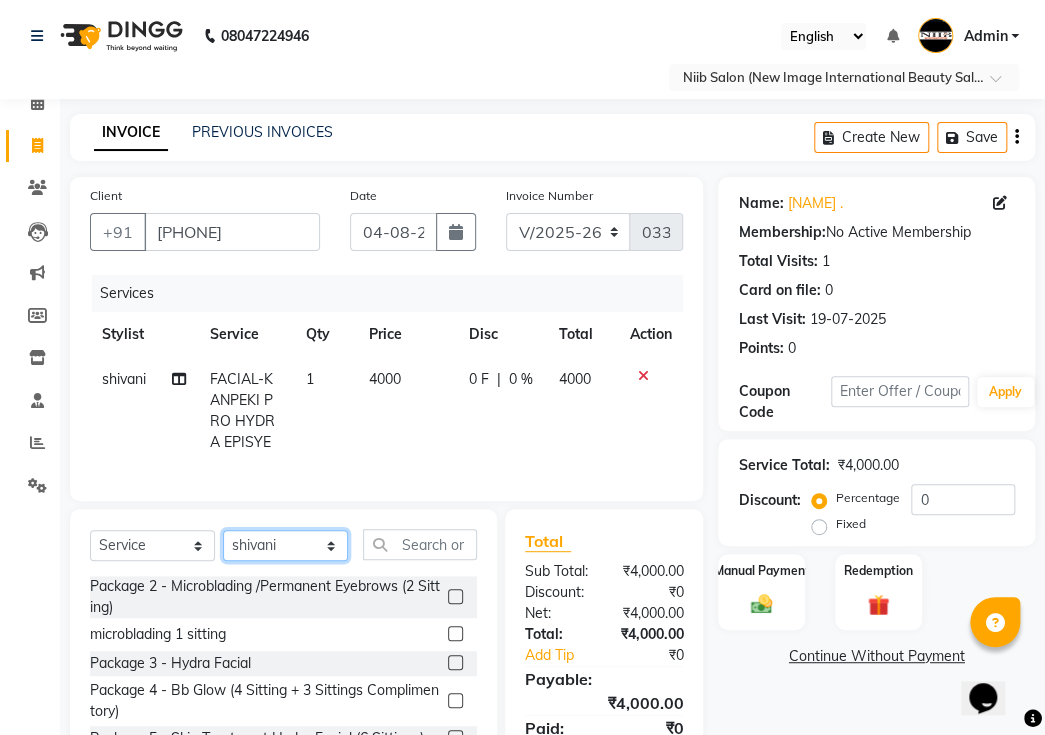 click on "Select Stylist binder  [NAME]  [NAME] [NAME] [NAME] spa beaution [NAME]  [NAME]  [NAME]  [NAME] [NAME] [NAME] [NAME]" 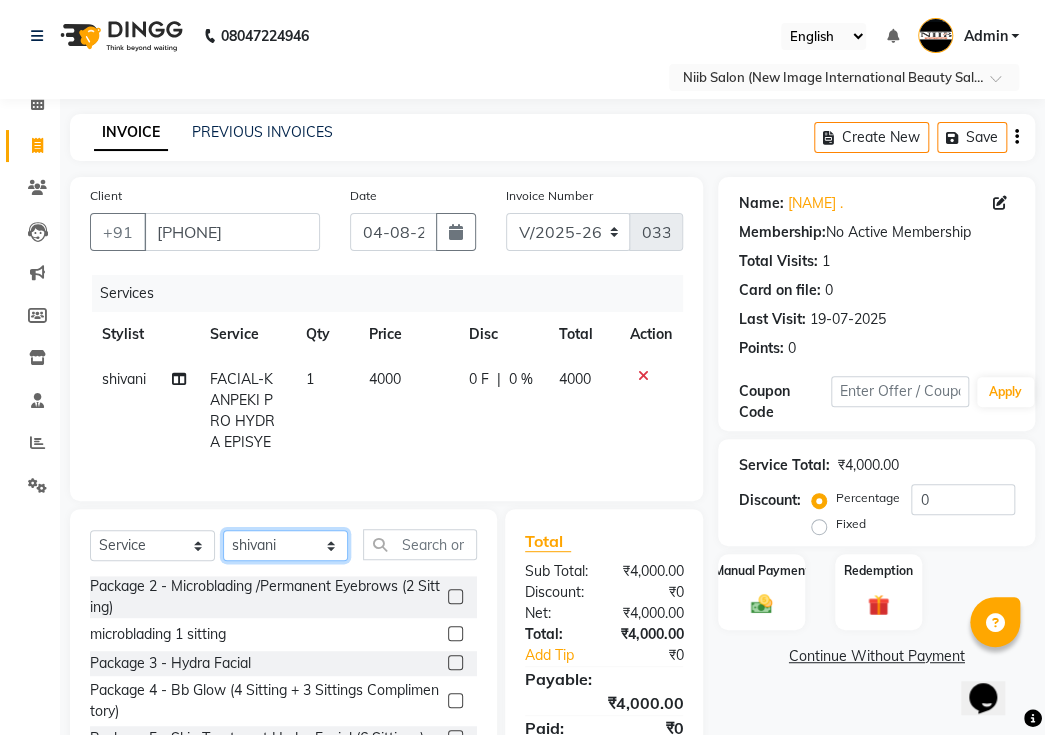 select on "64322" 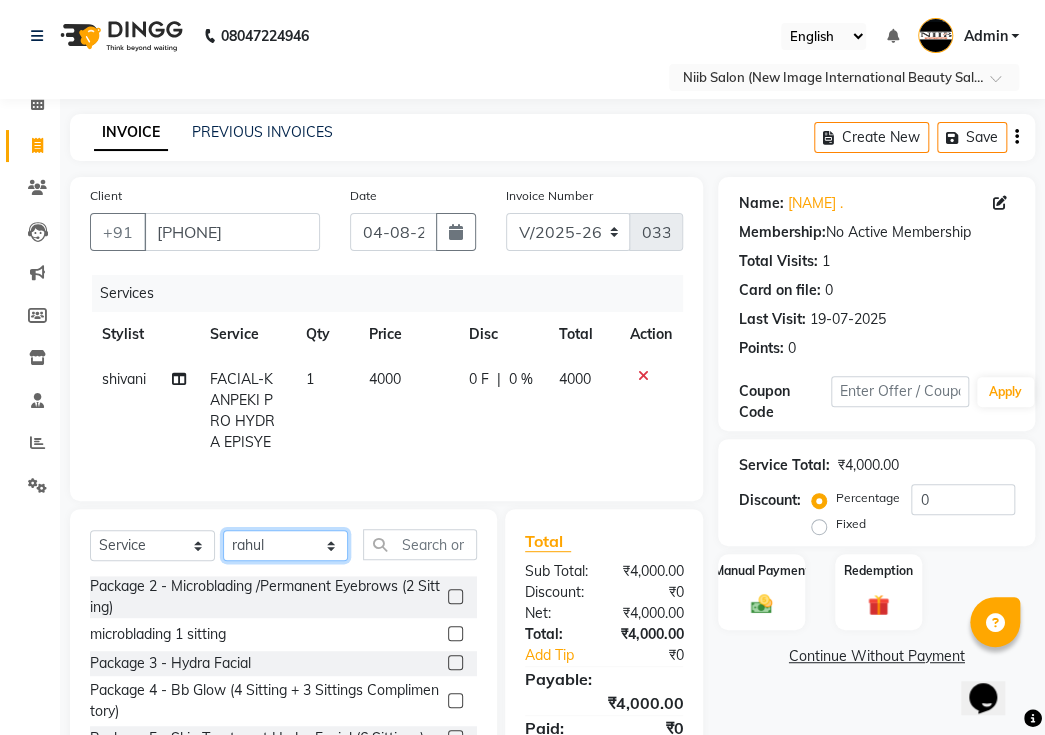 click on "Select Stylist binder  [NAME]  [NAME] [NAME] [NAME] spa beaution [NAME]  [NAME]  [NAME]  [NAME] [NAME] [NAME] [NAME]" 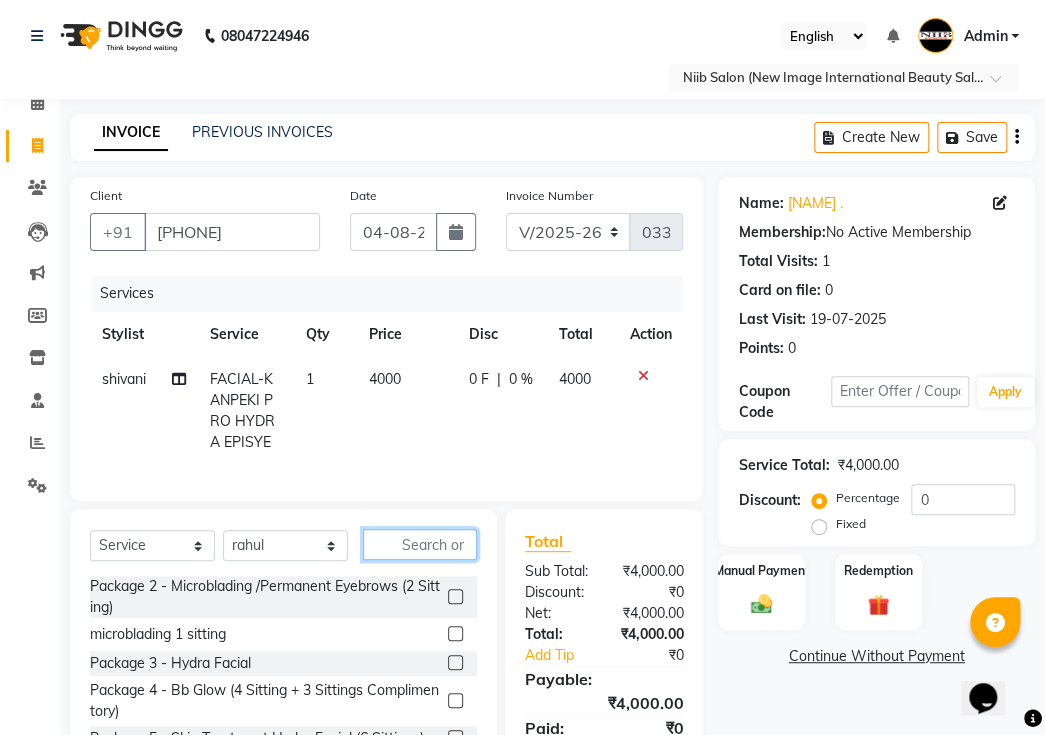 click 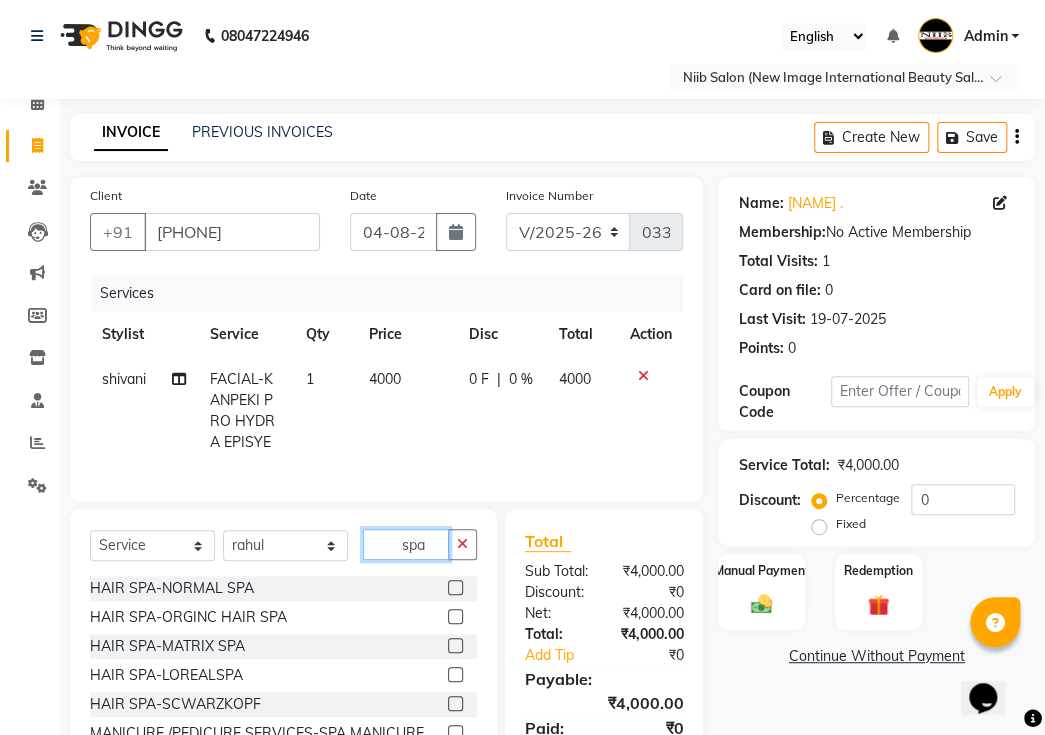 type on "spa" 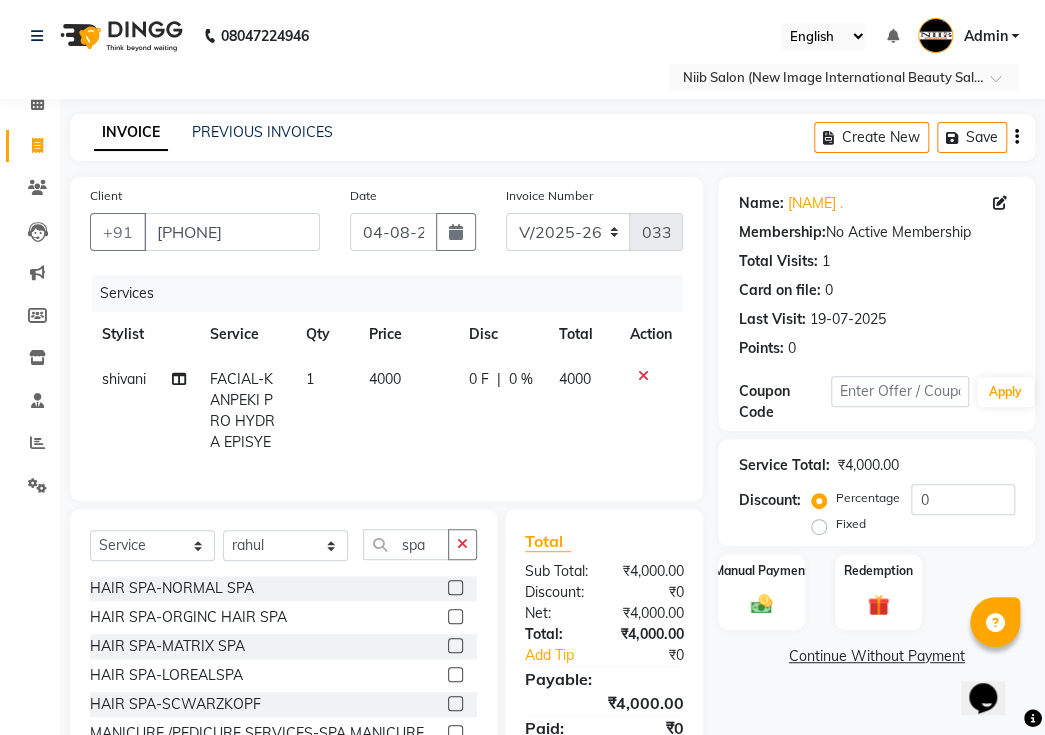 click 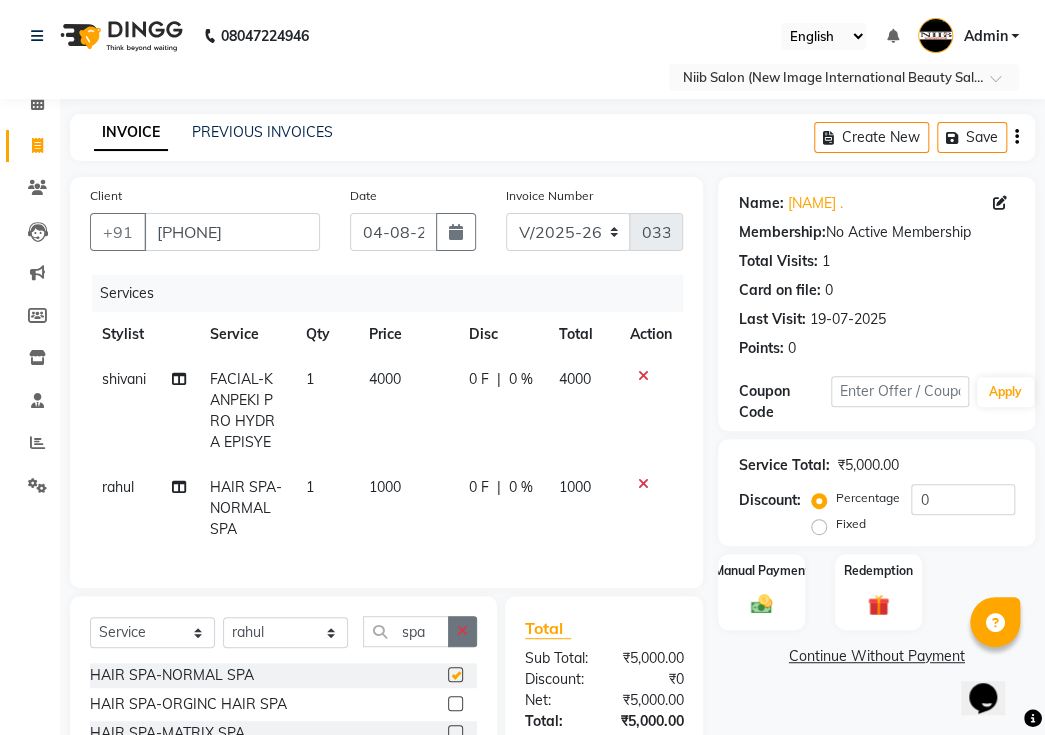 checkbox on "false" 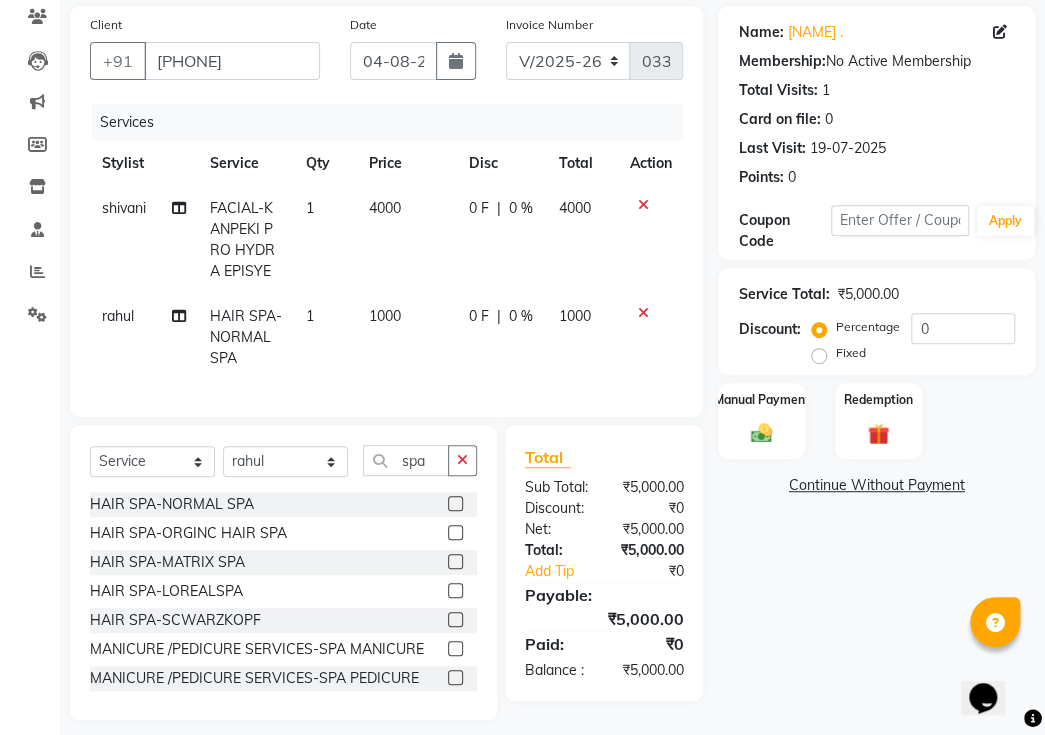 scroll, scrollTop: 181, scrollLeft: 0, axis: vertical 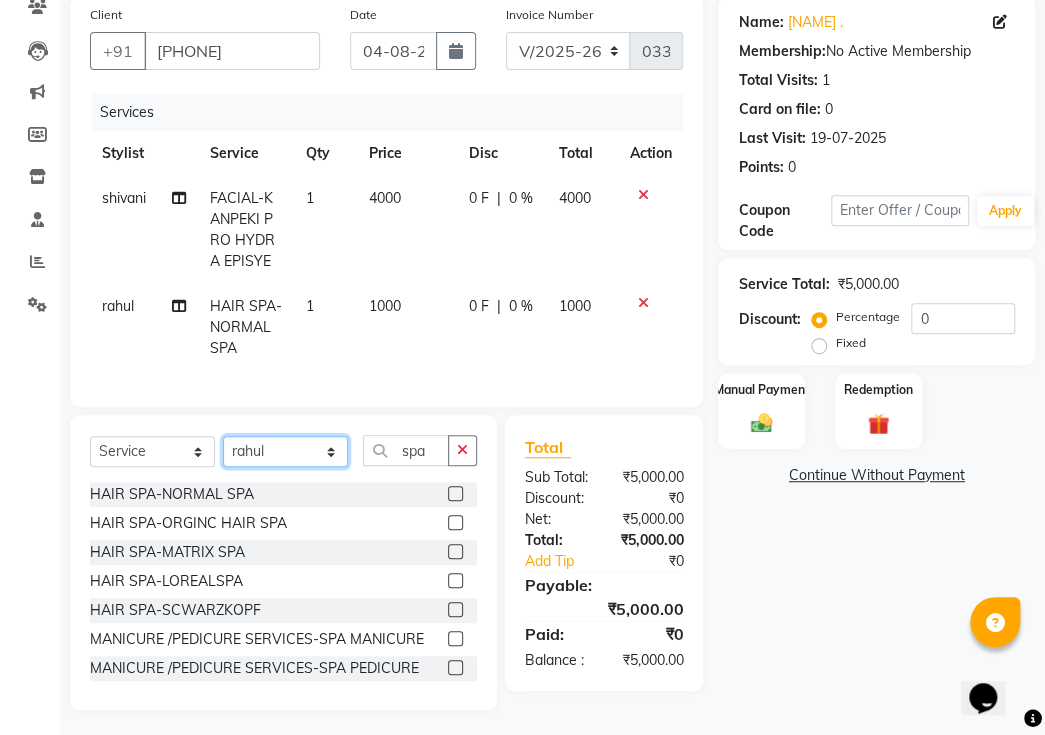 click on "Select Stylist binder  [NAME]  [NAME] [NAME] [NAME] spa beaution [NAME]  [NAME]  [NAME]  [NAME] [NAME] [NAME] [NAME]" 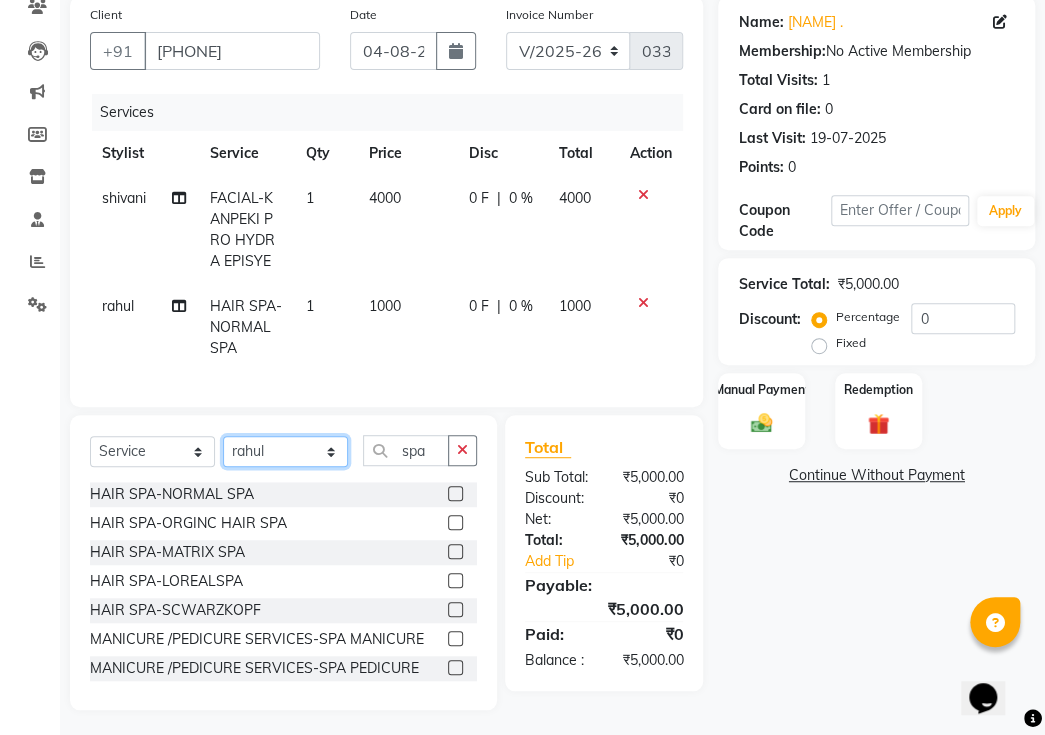 select on "59948" 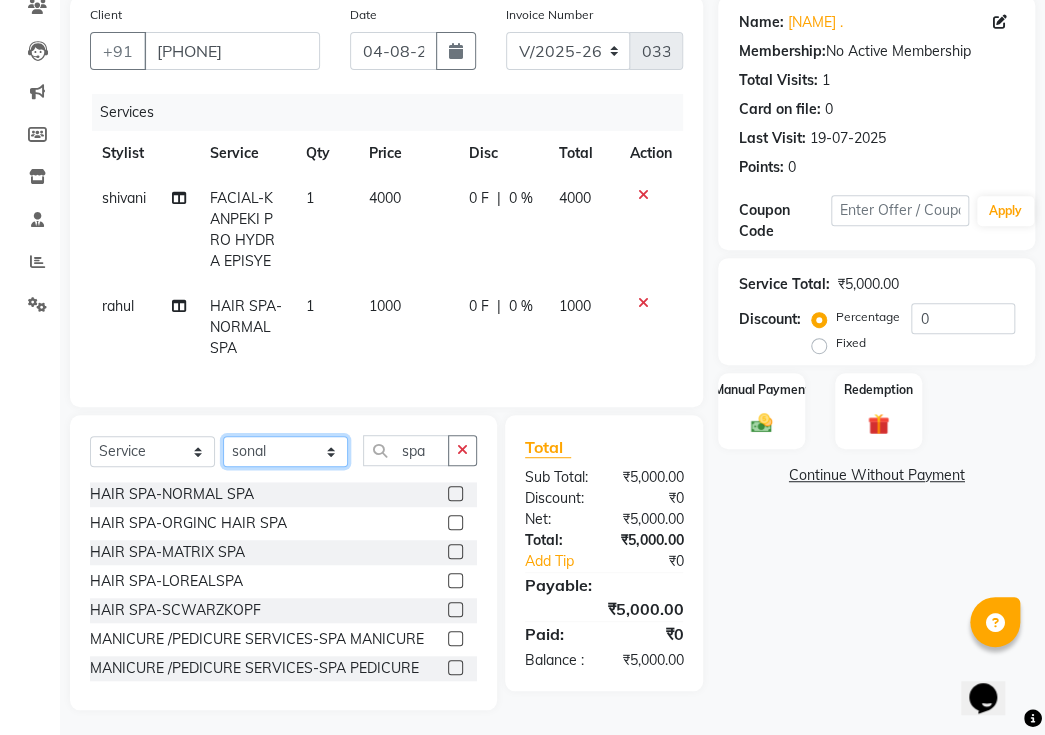 click on "Select Stylist binder  [NAME]  [NAME] [NAME] [NAME] spa beaution [NAME]  [NAME]  [NAME]  [NAME] [NAME] [NAME] [NAME]" 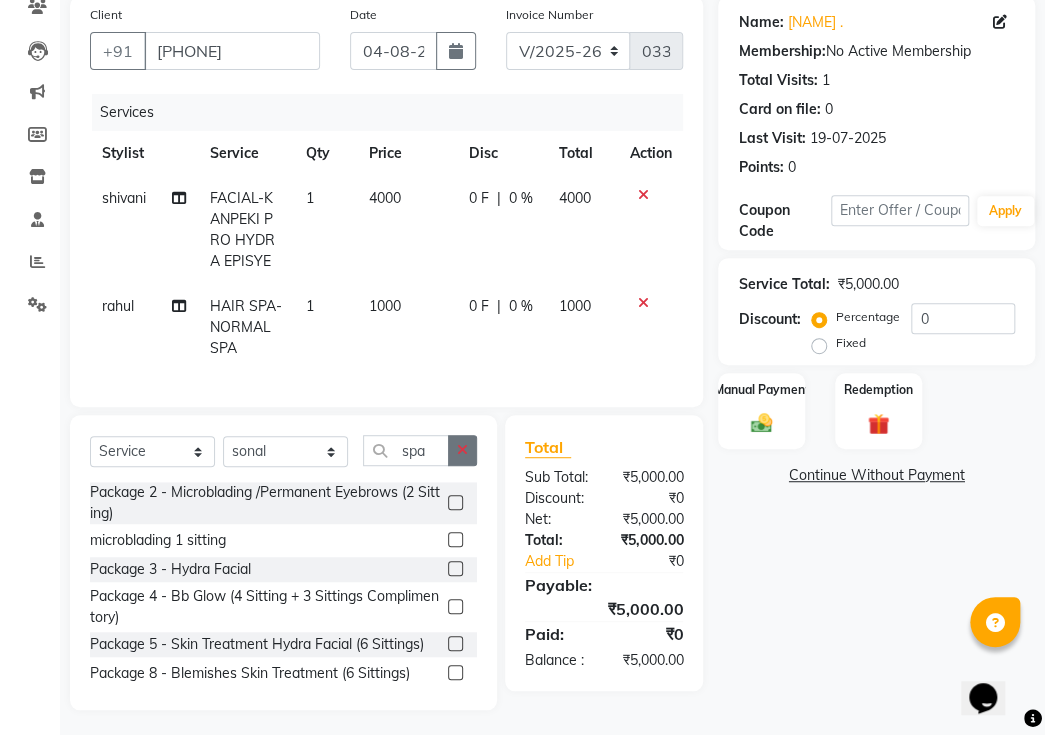click 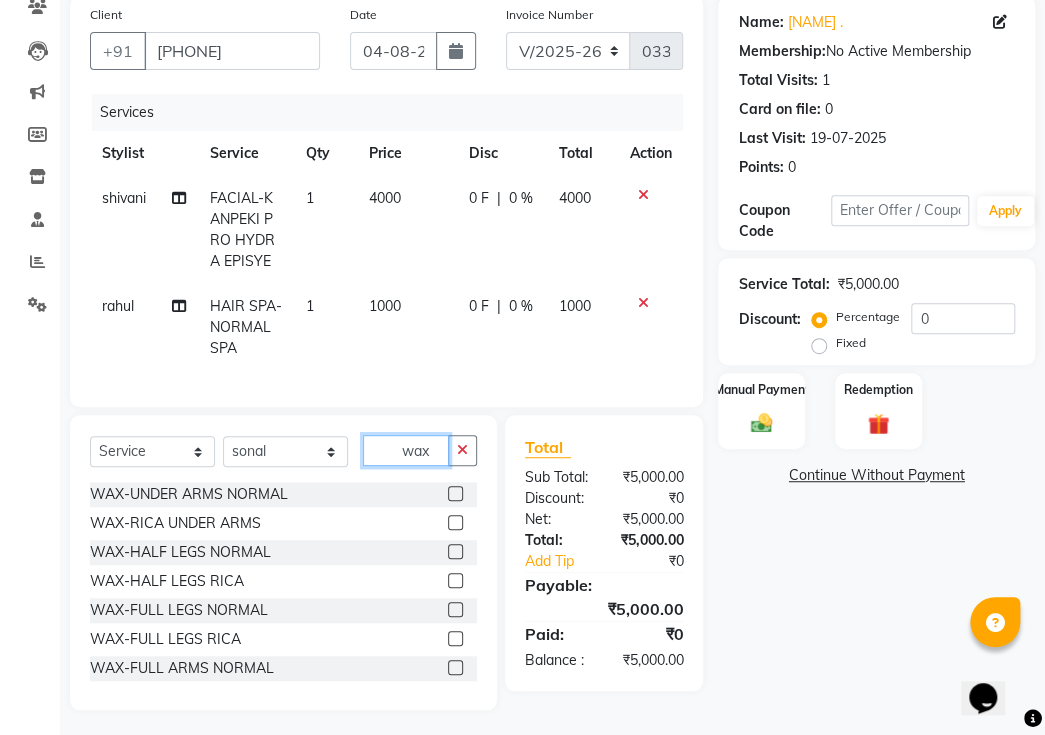 type on "wax" 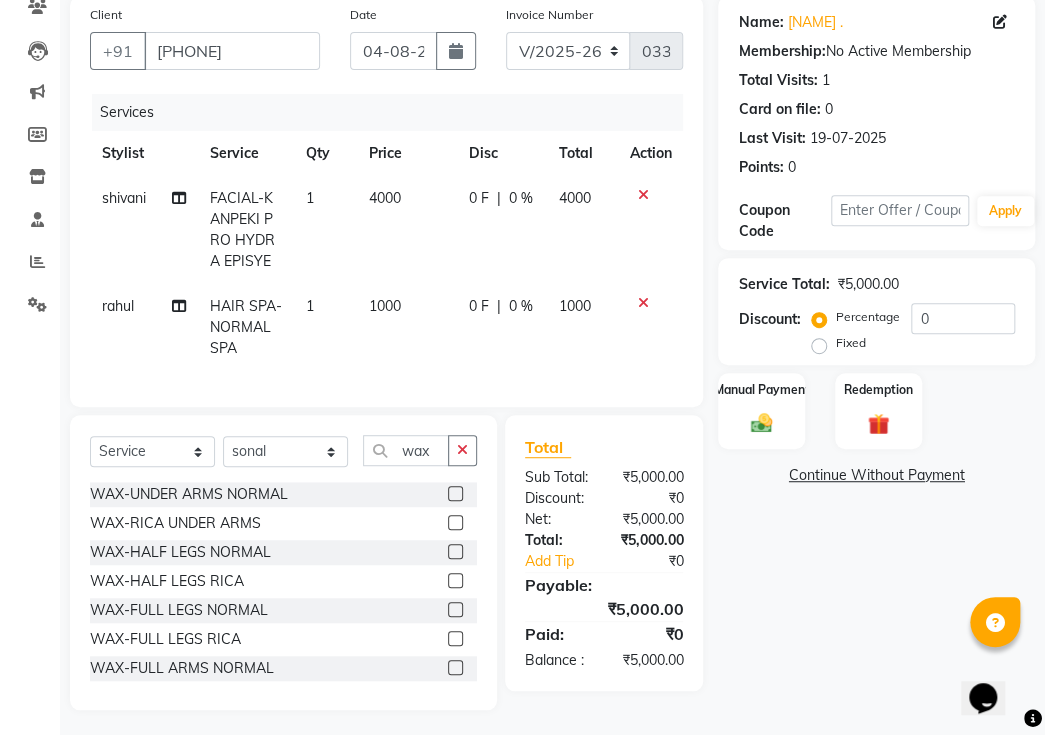 click 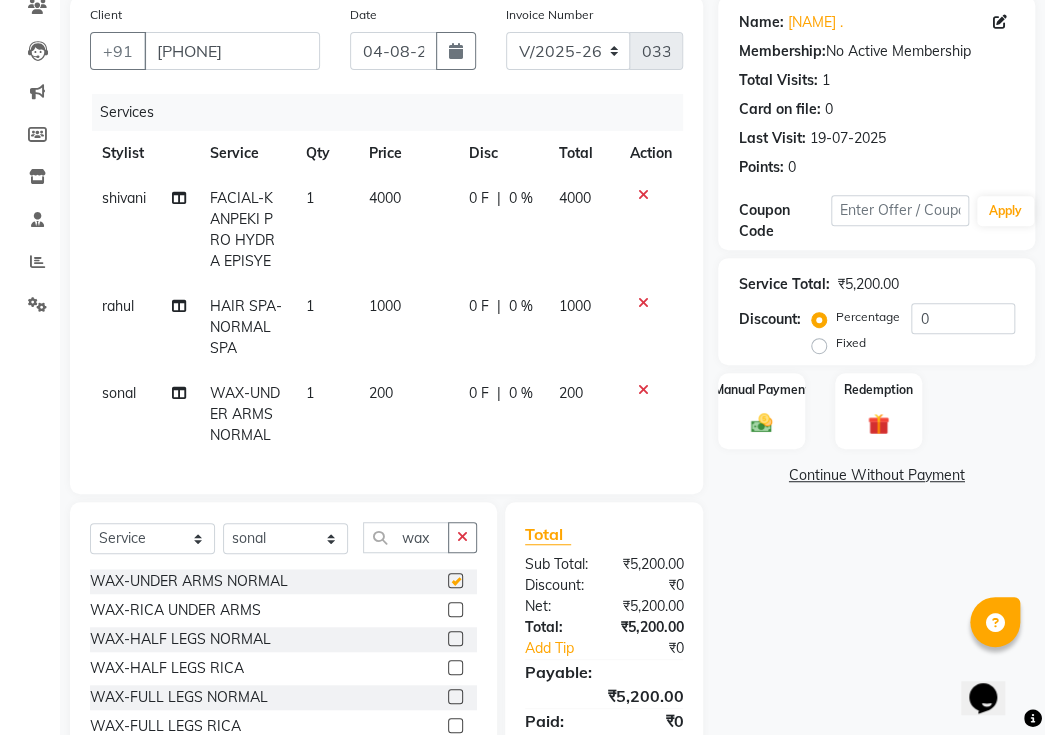 checkbox on "false" 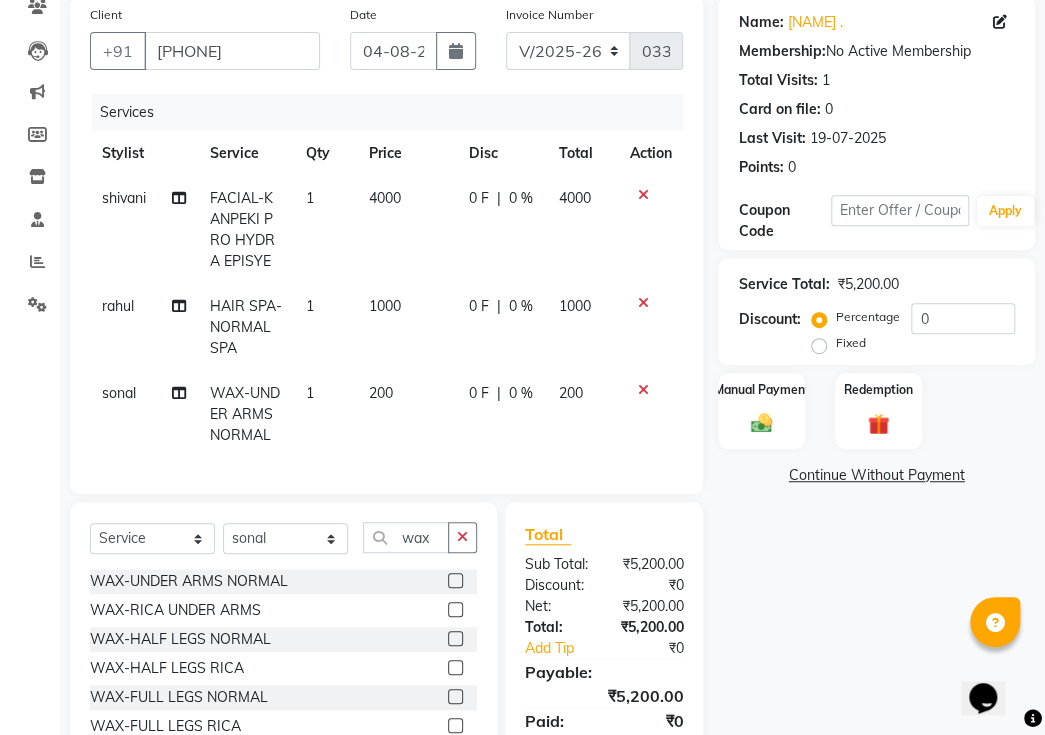 click 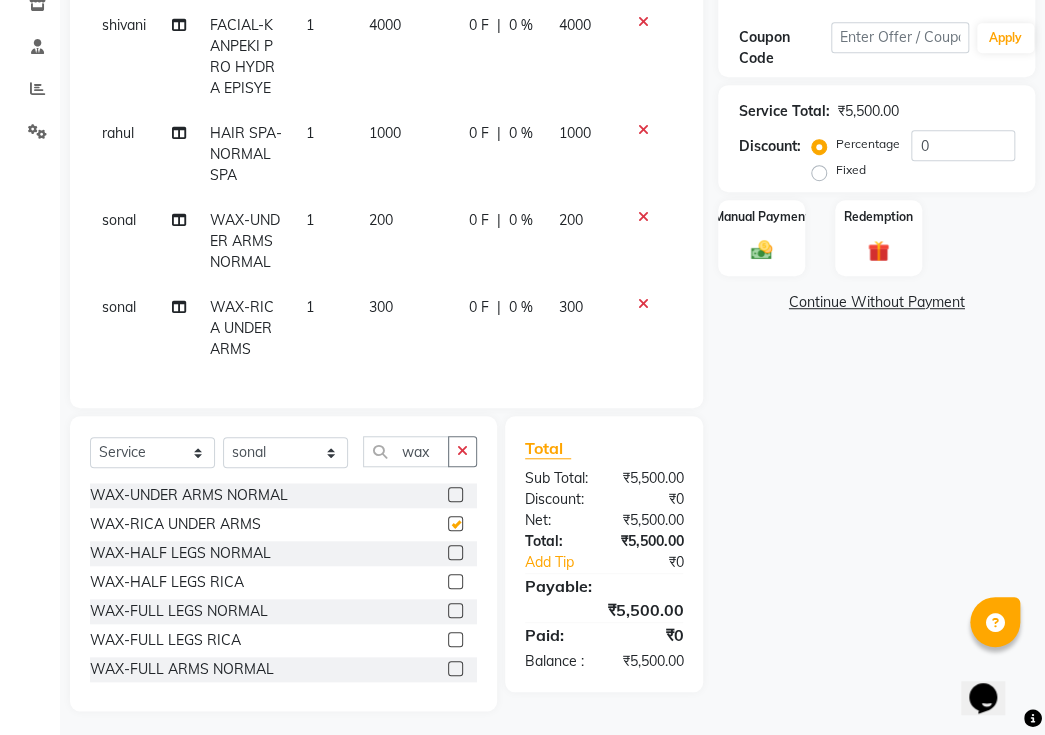 checkbox on "false" 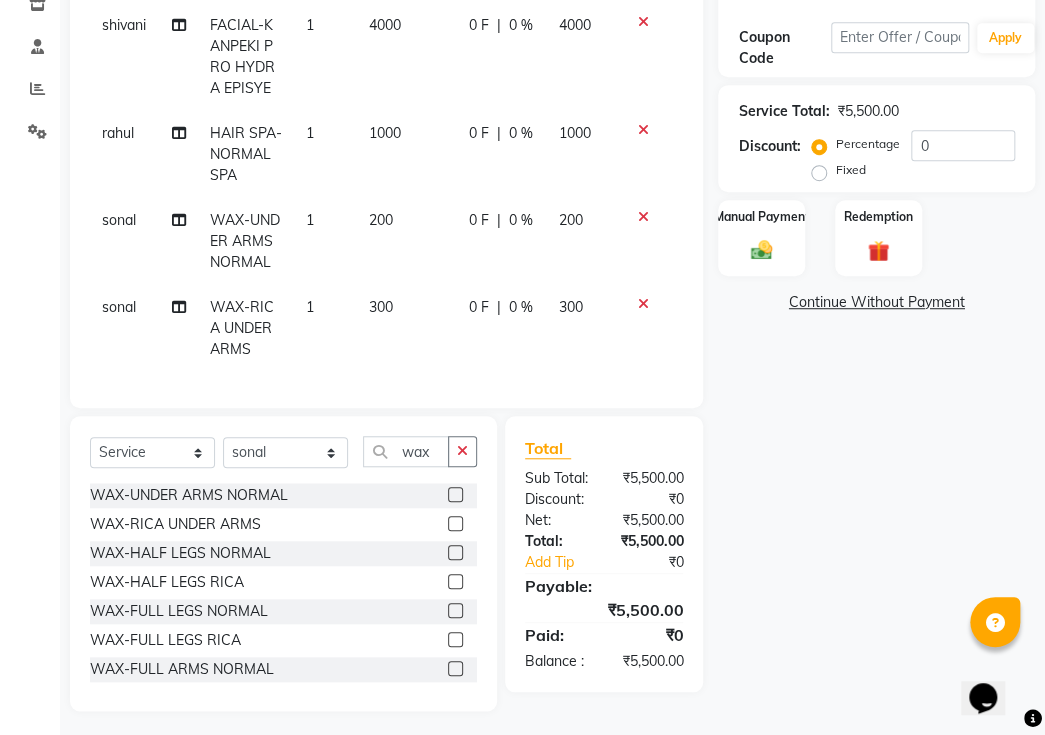 scroll, scrollTop: 369, scrollLeft: 0, axis: vertical 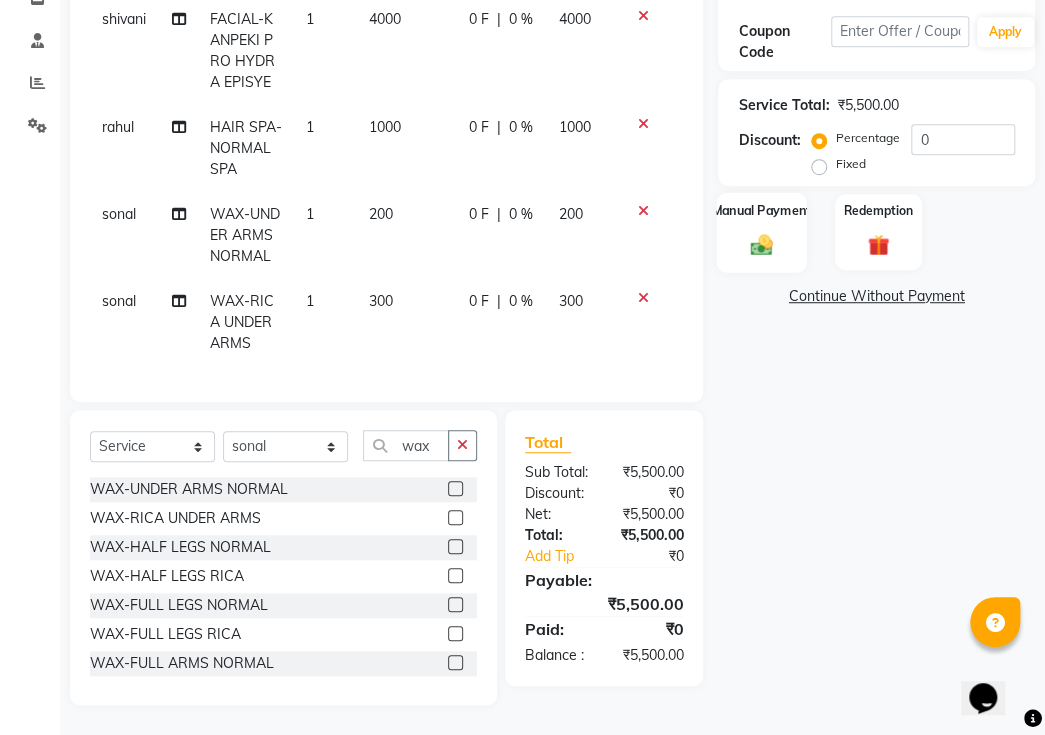 click on "Manual Payment" 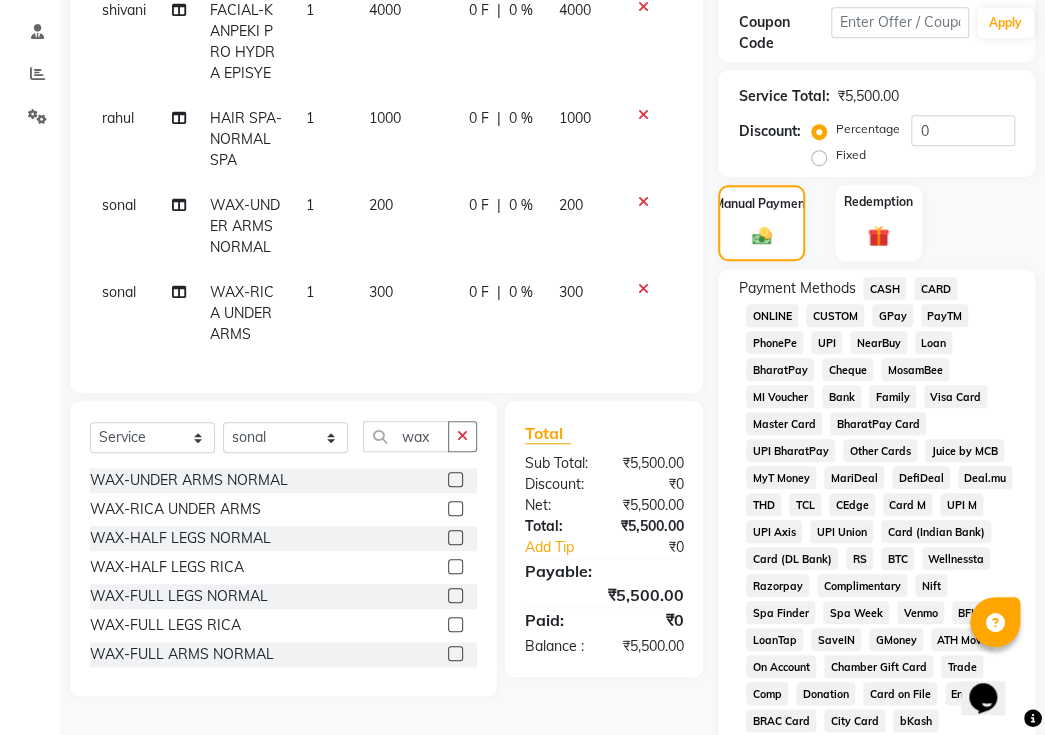 click on "Fixed" 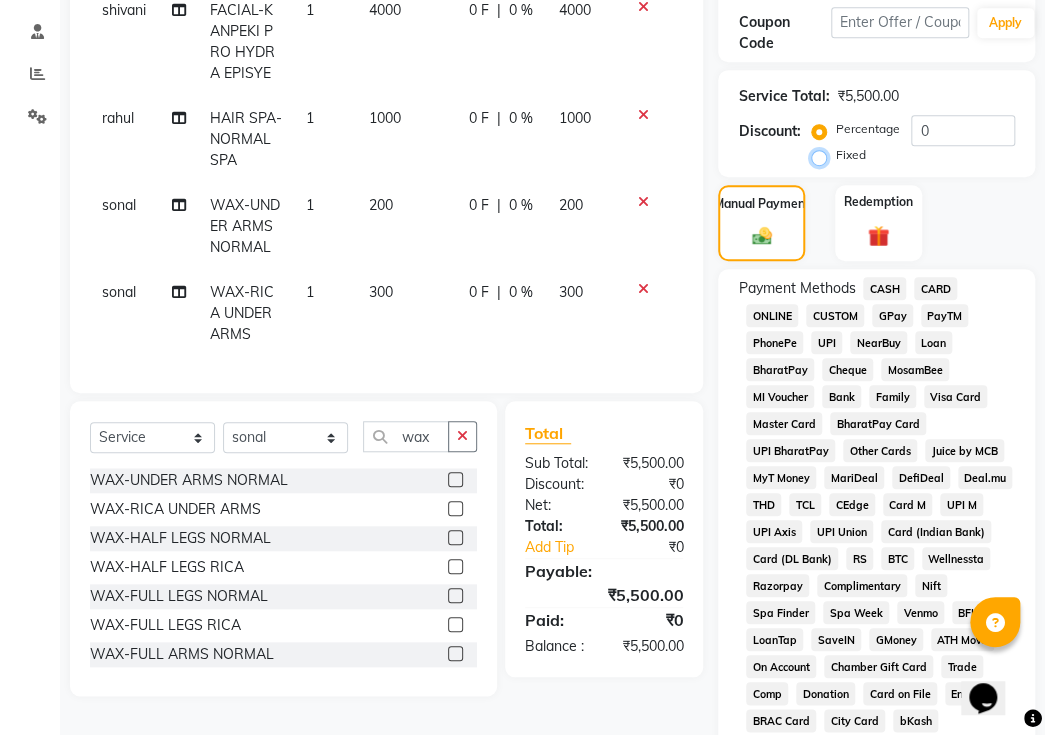 click on "Fixed" at bounding box center [823, 155] 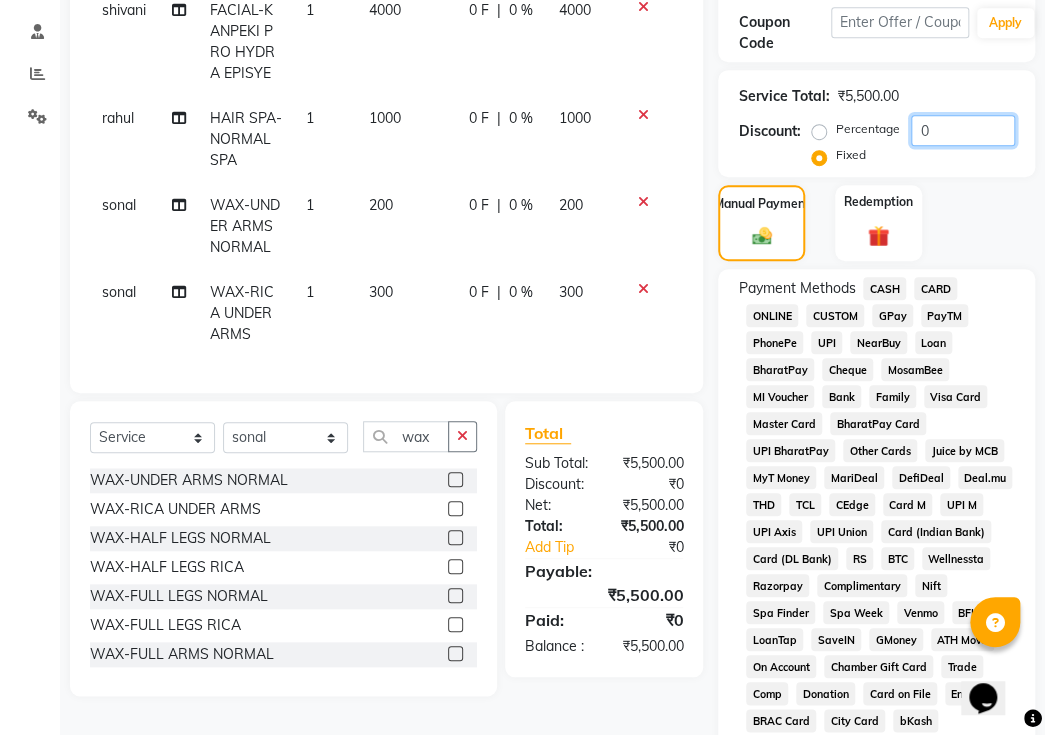 click on "0" 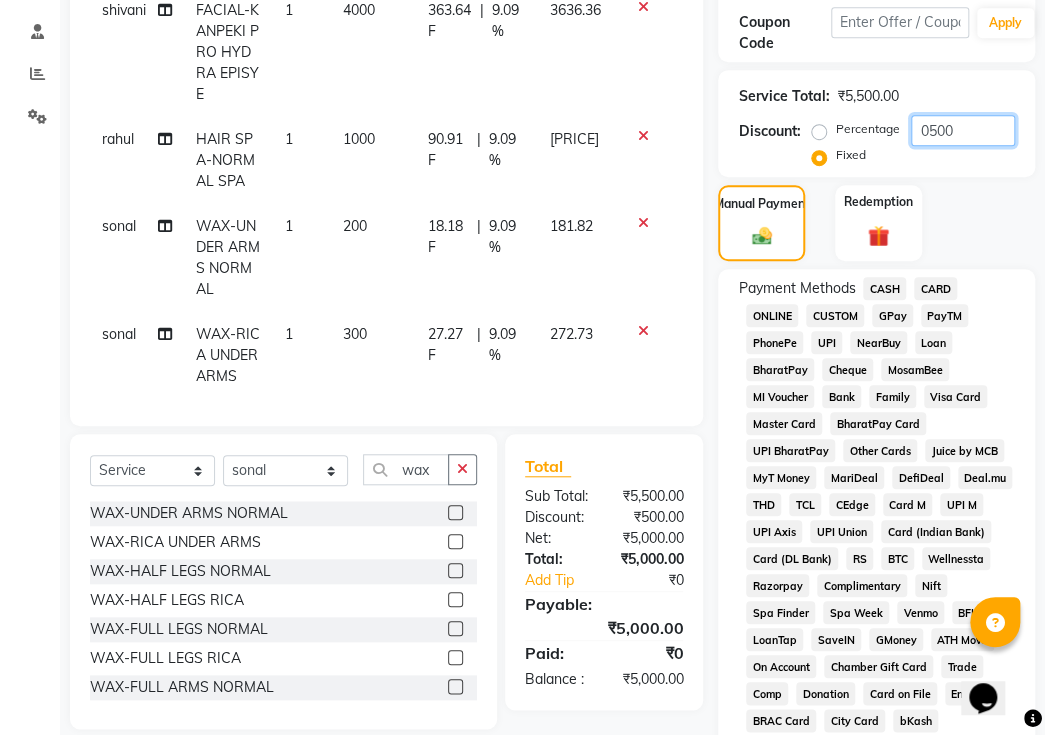 type on "0500" 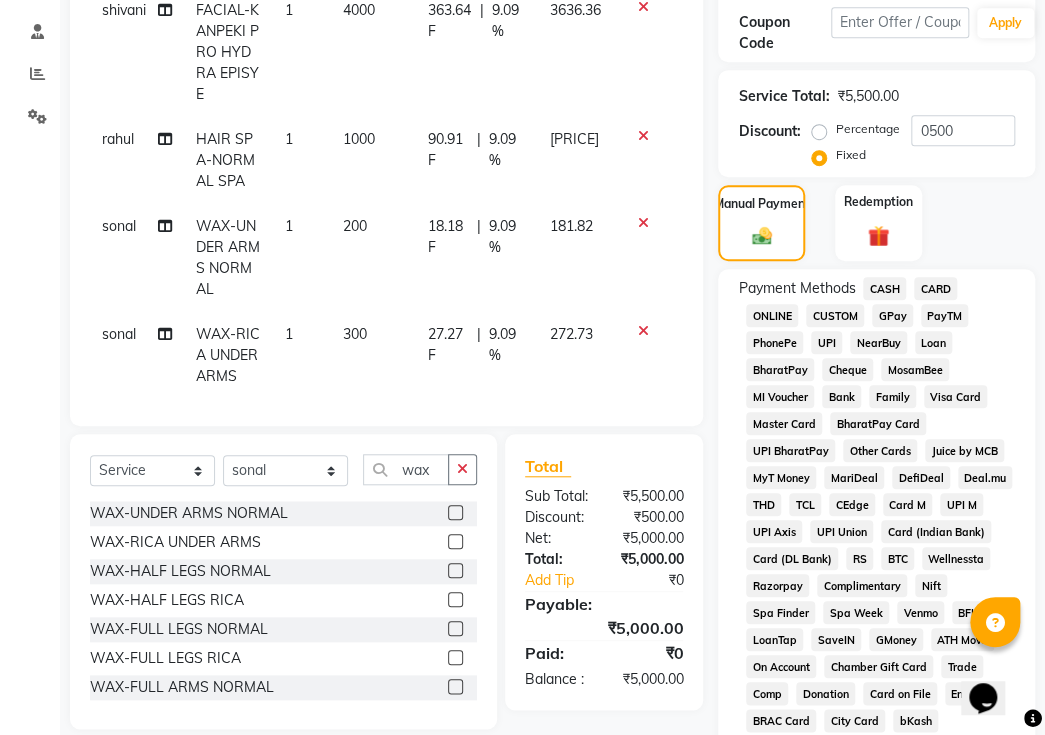 click on "CASH" 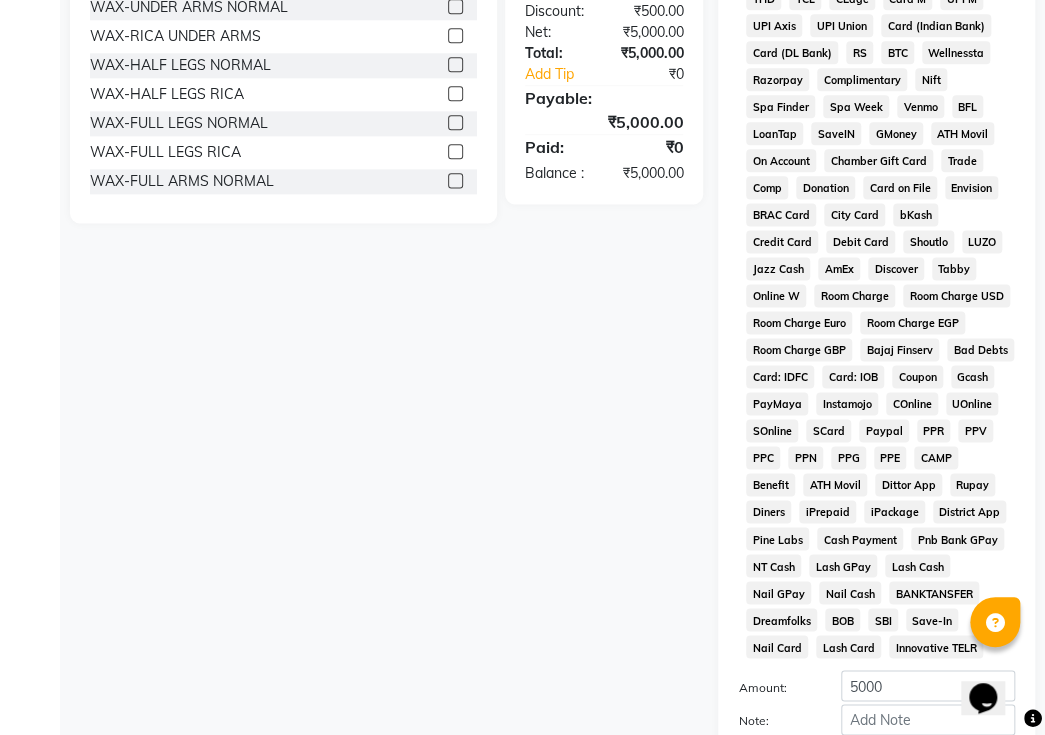 scroll, scrollTop: 1060, scrollLeft: 0, axis: vertical 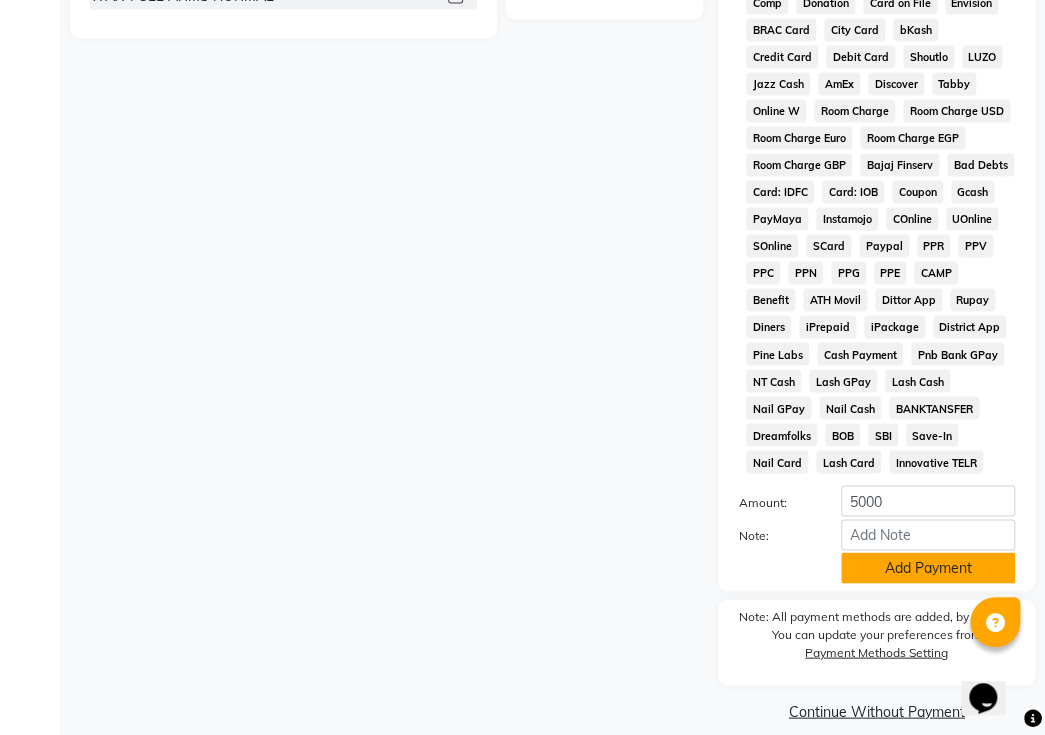 click on "Add Payment" 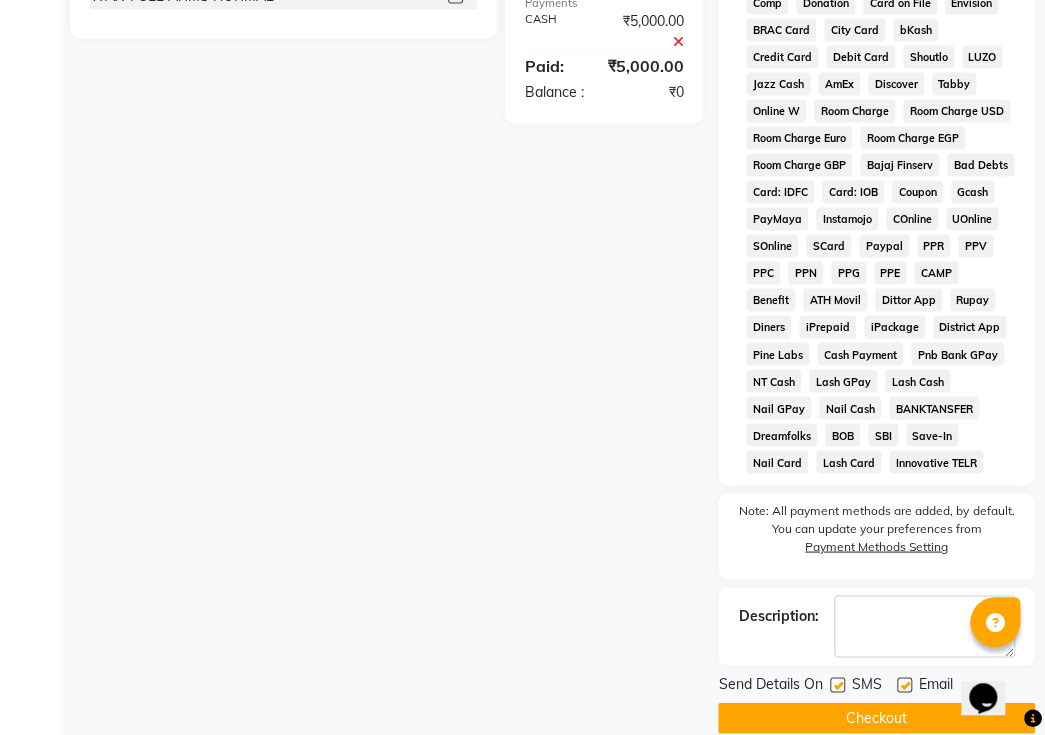 click 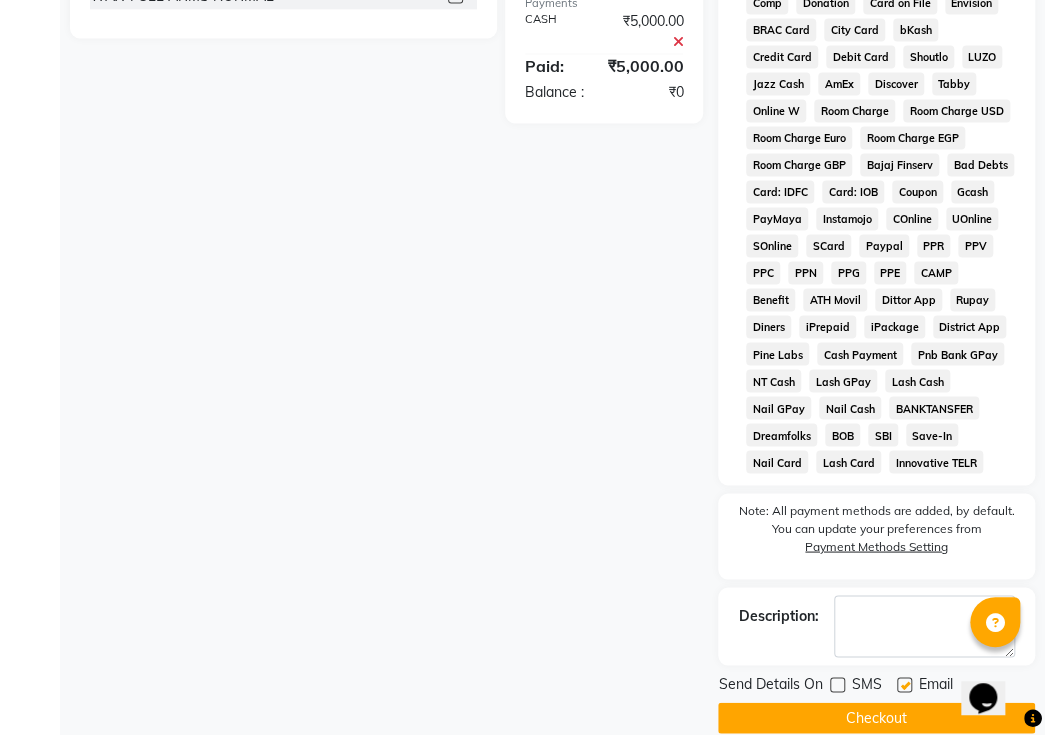 click 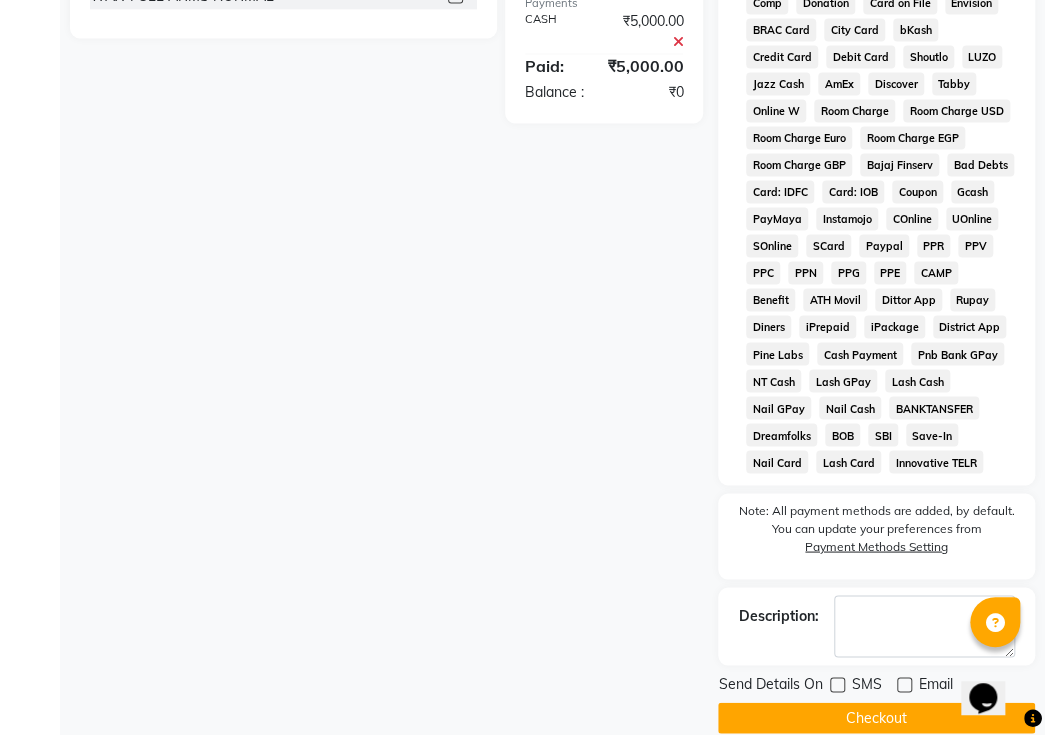 click on "Checkout" 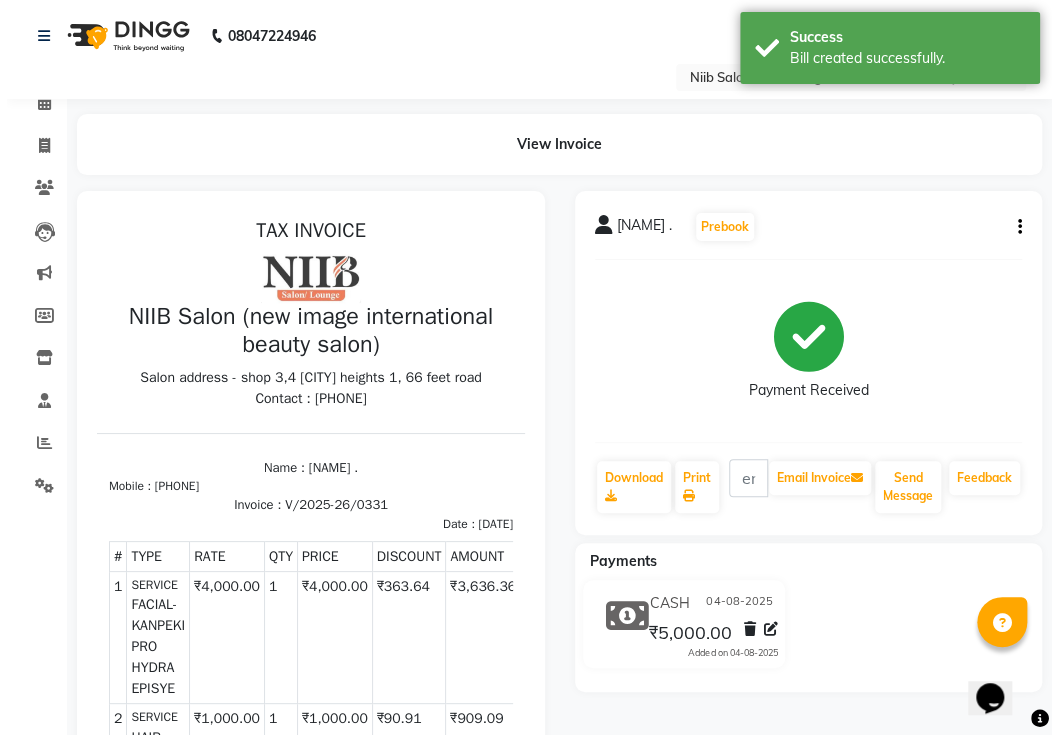 scroll, scrollTop: 0, scrollLeft: 0, axis: both 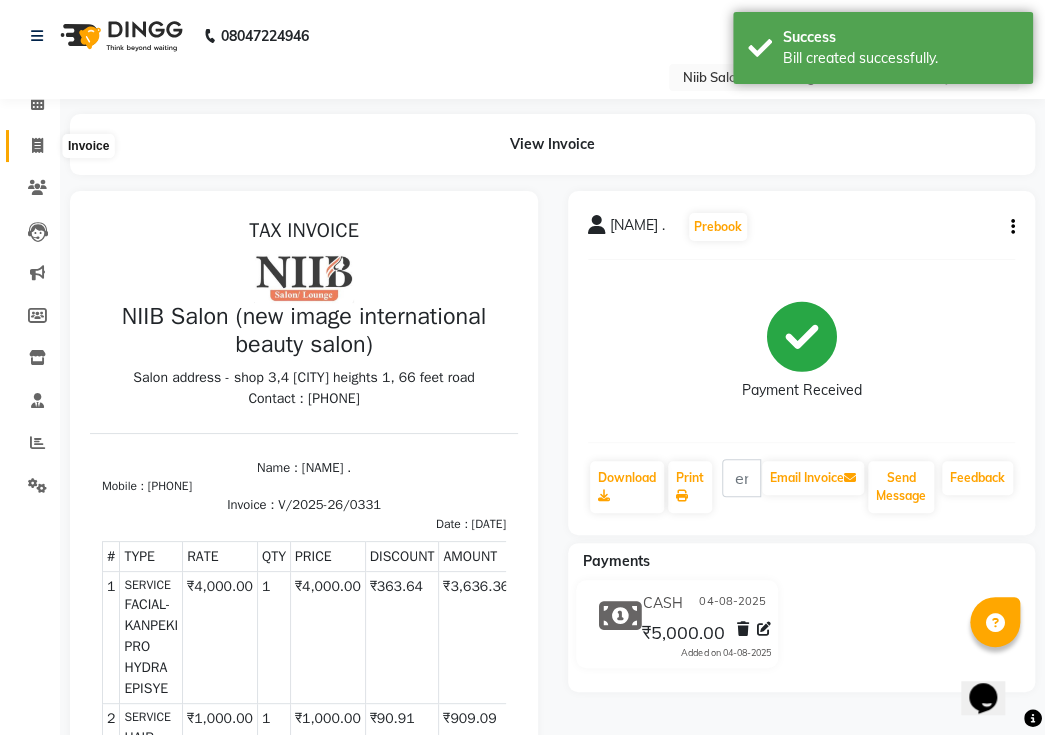 click 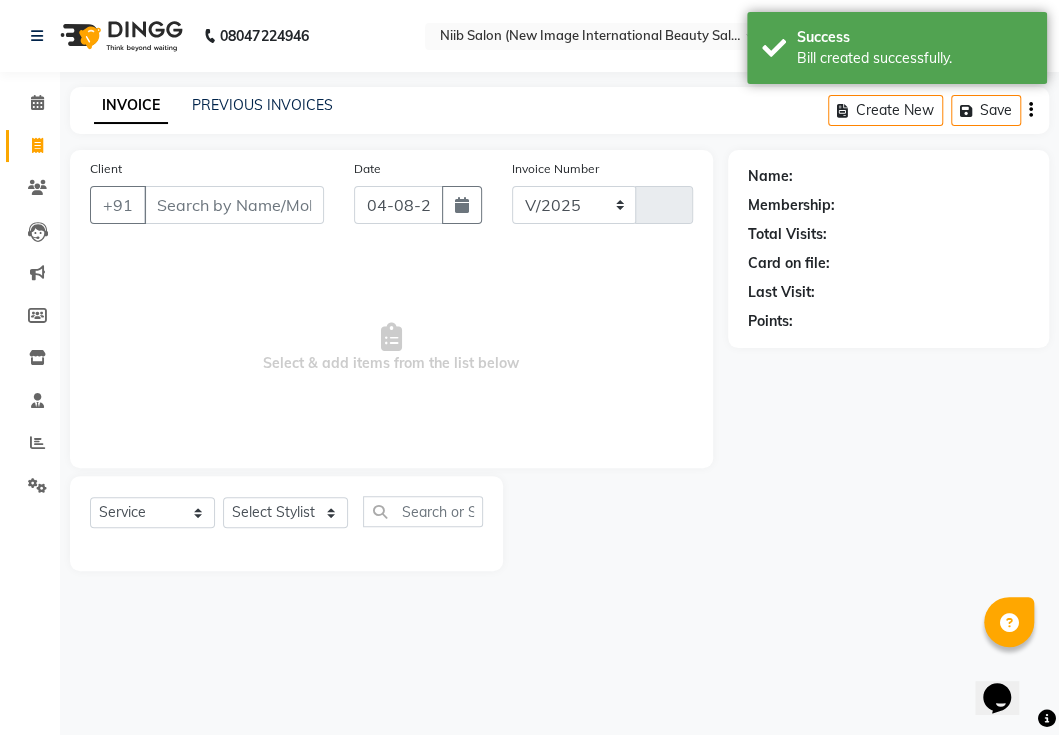 select on "5739" 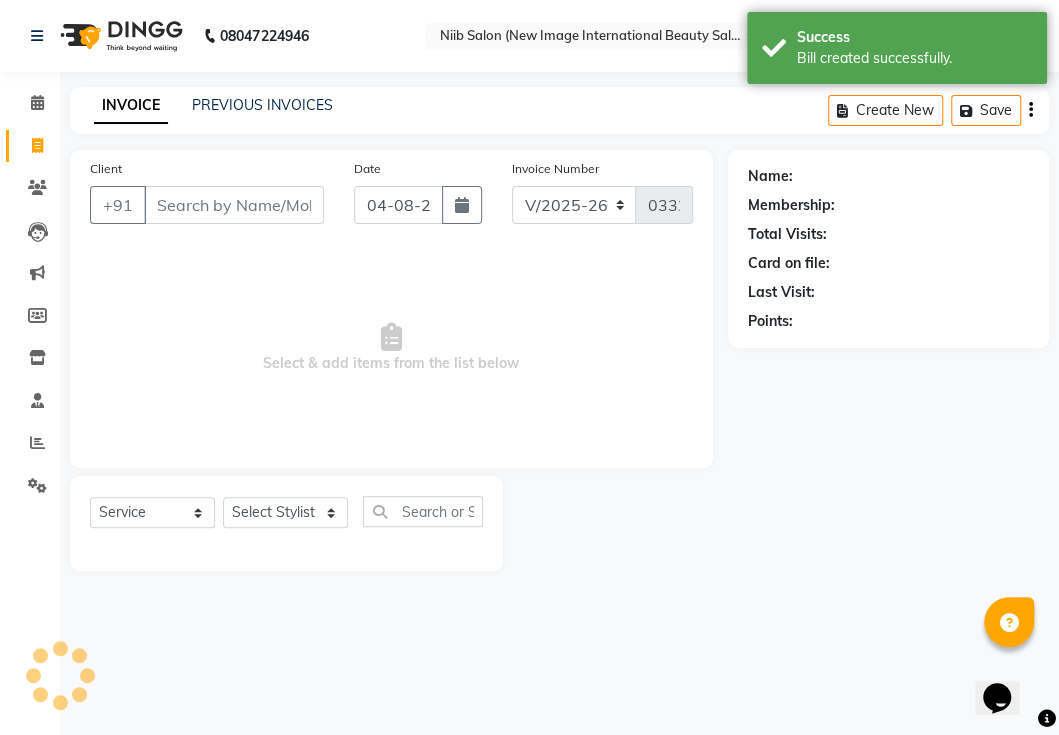 select on "P" 